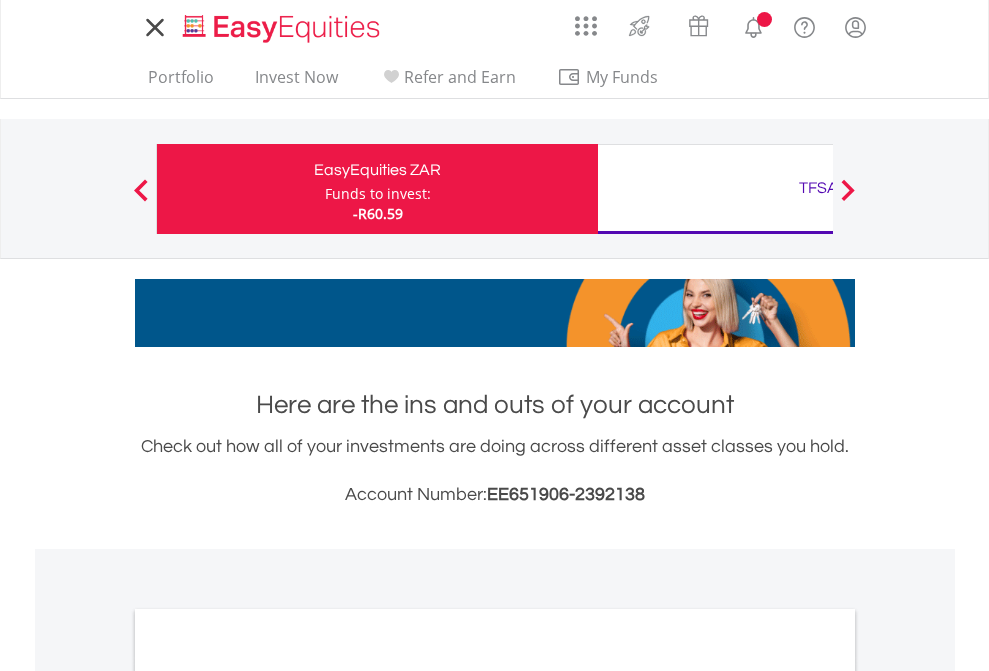scroll, scrollTop: 0, scrollLeft: 0, axis: both 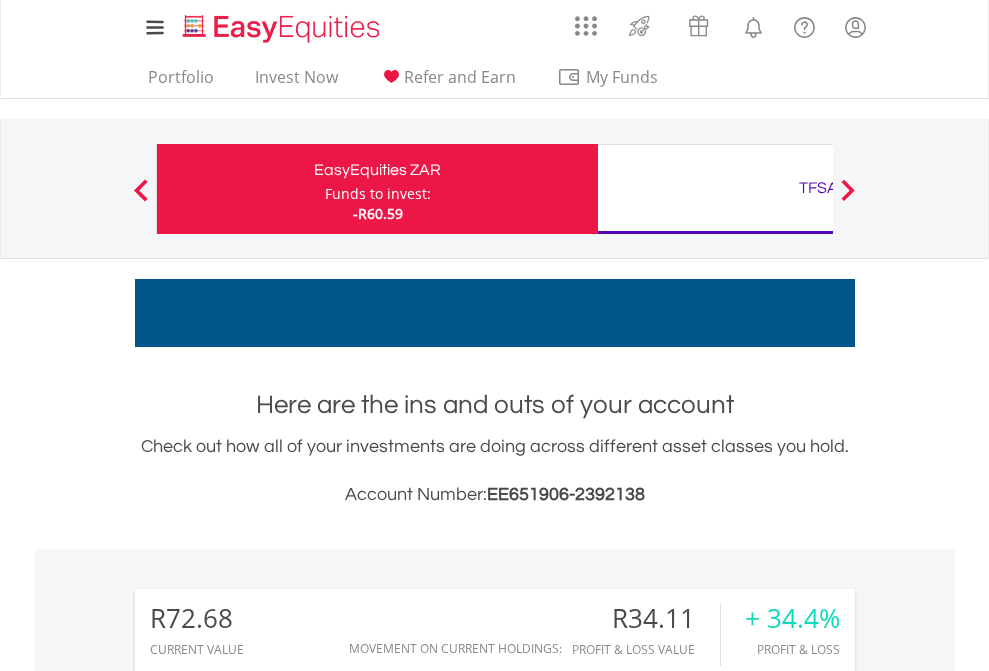 click on "Funds to invest:" at bounding box center [378, 194] 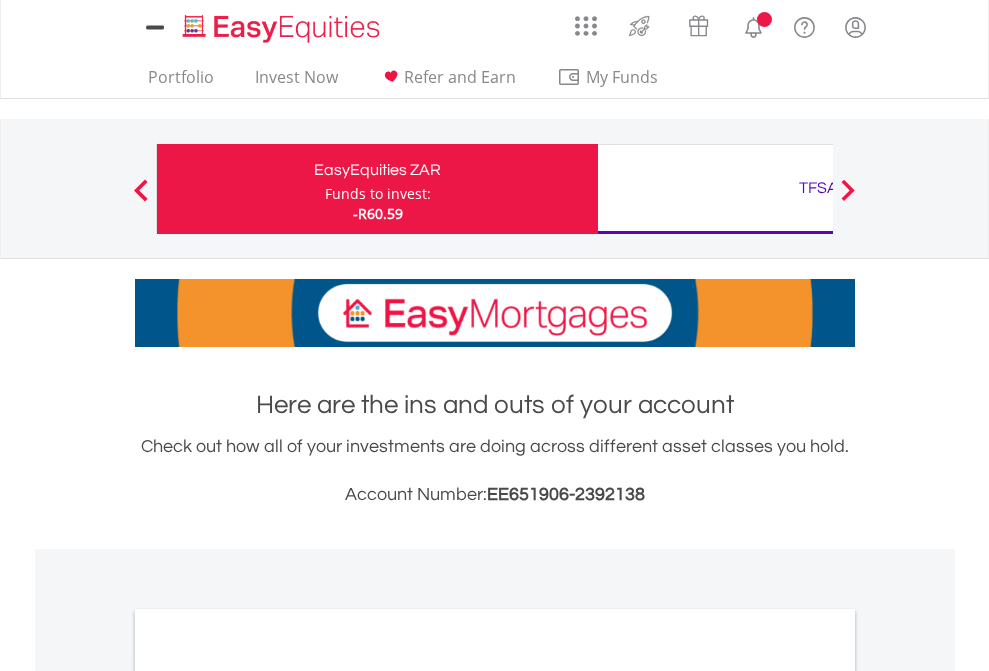 scroll, scrollTop: 0, scrollLeft: 0, axis: both 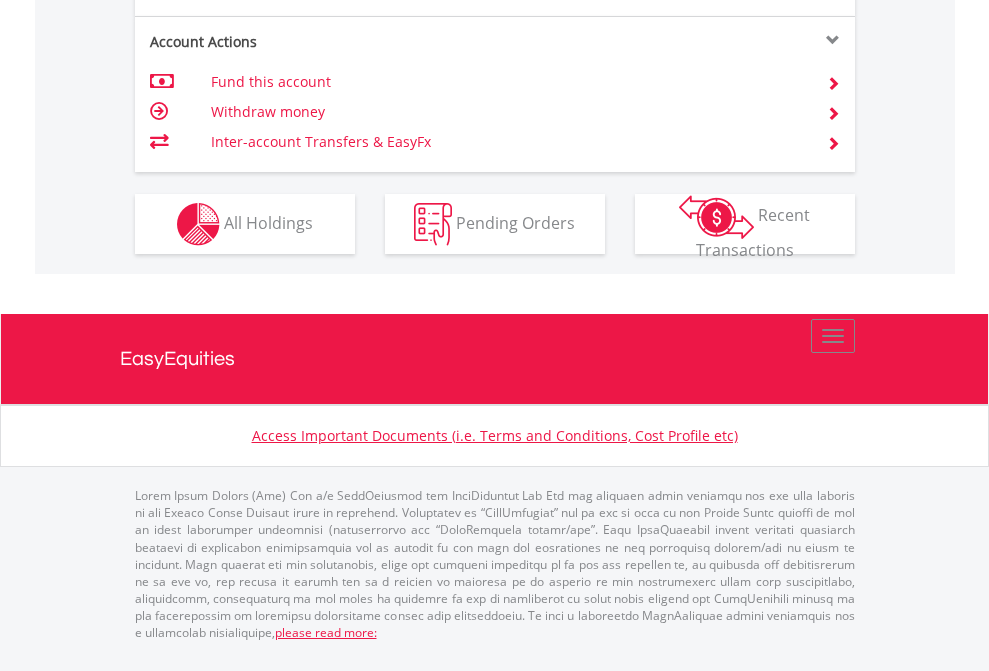 click on "Investment types" at bounding box center (706, -337) 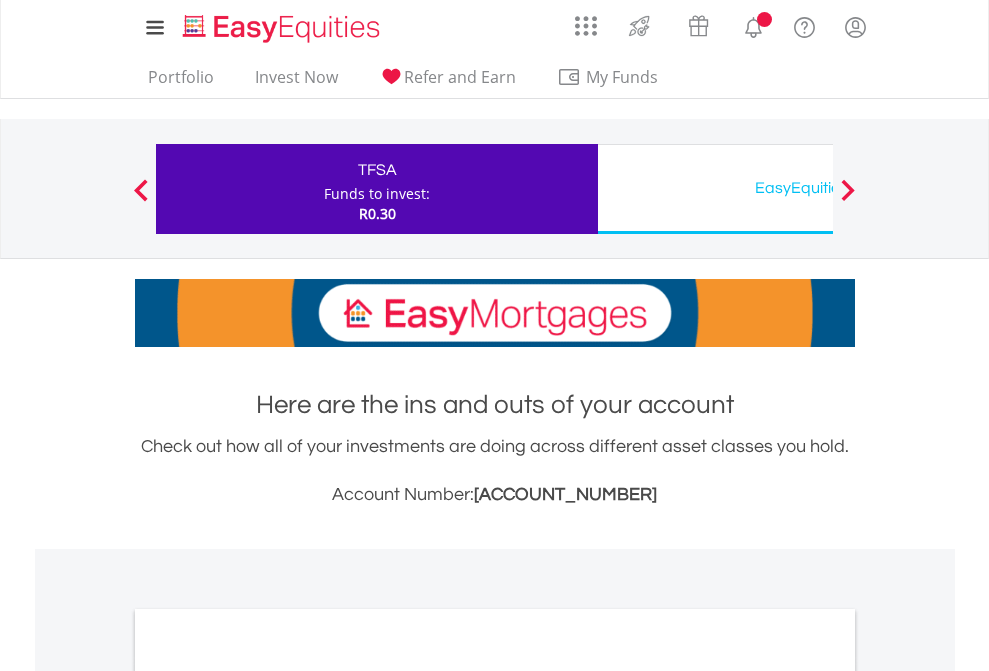 scroll, scrollTop: 0, scrollLeft: 0, axis: both 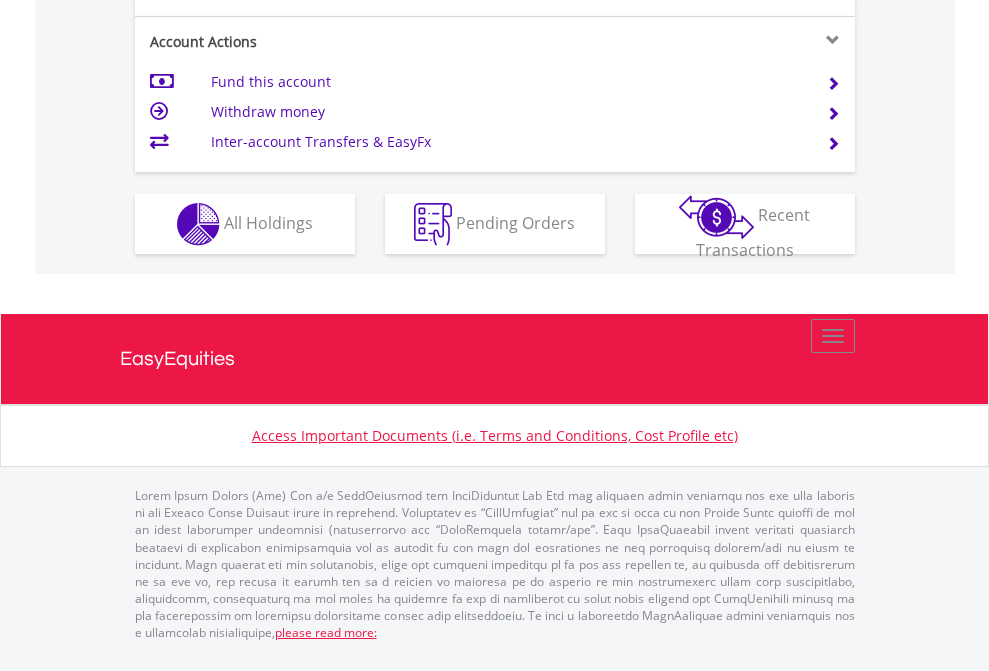 click on "Investment types" at bounding box center [706, -337] 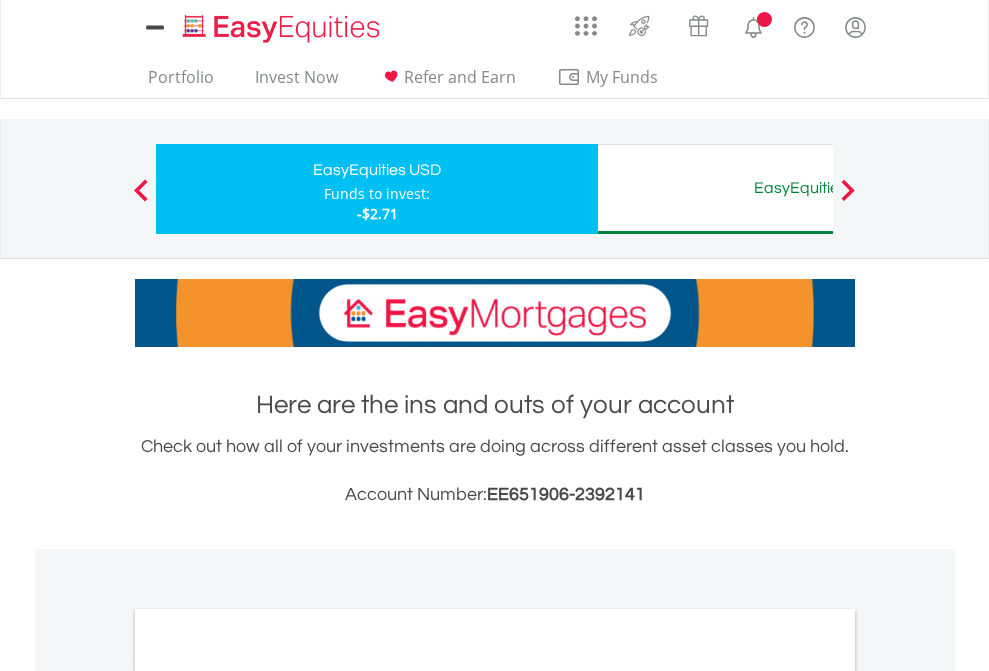 scroll, scrollTop: 0, scrollLeft: 0, axis: both 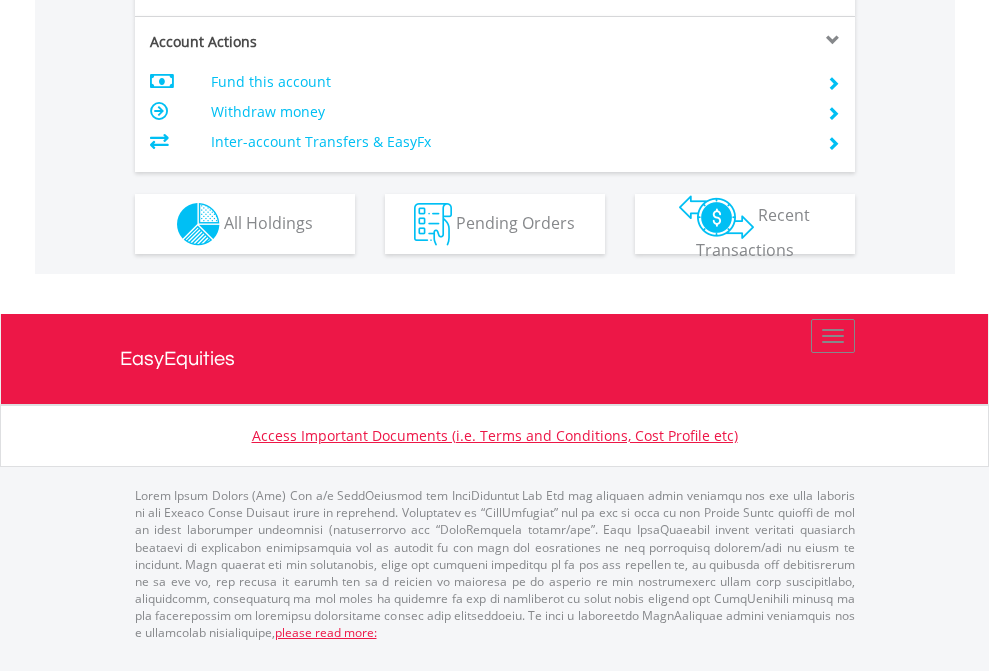 click on "Investment types" at bounding box center [706, -337] 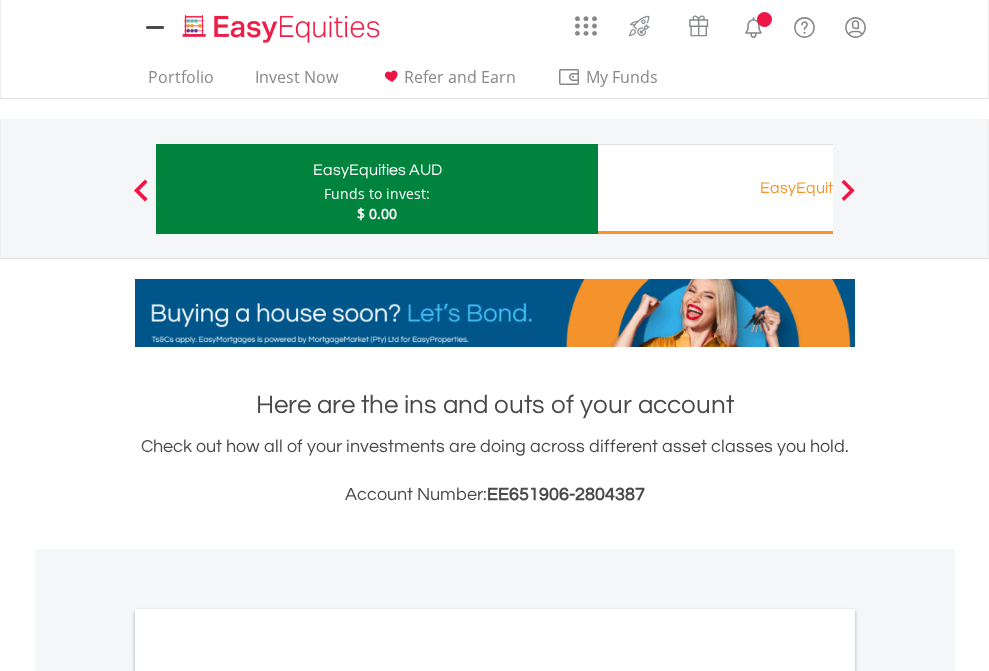 scroll, scrollTop: 0, scrollLeft: 0, axis: both 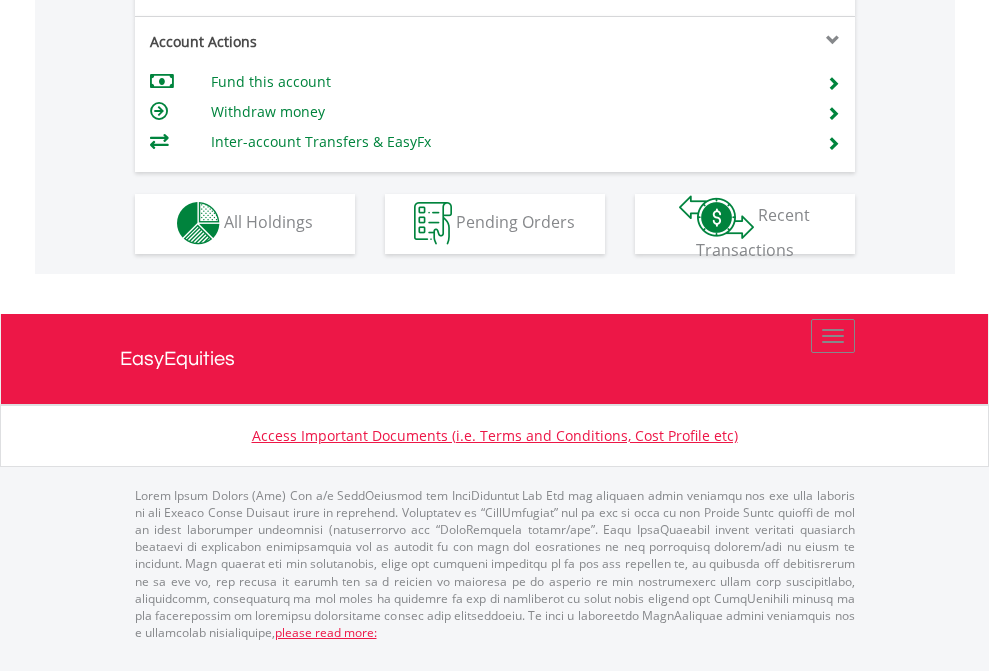 click on "Investment types" at bounding box center (706, -353) 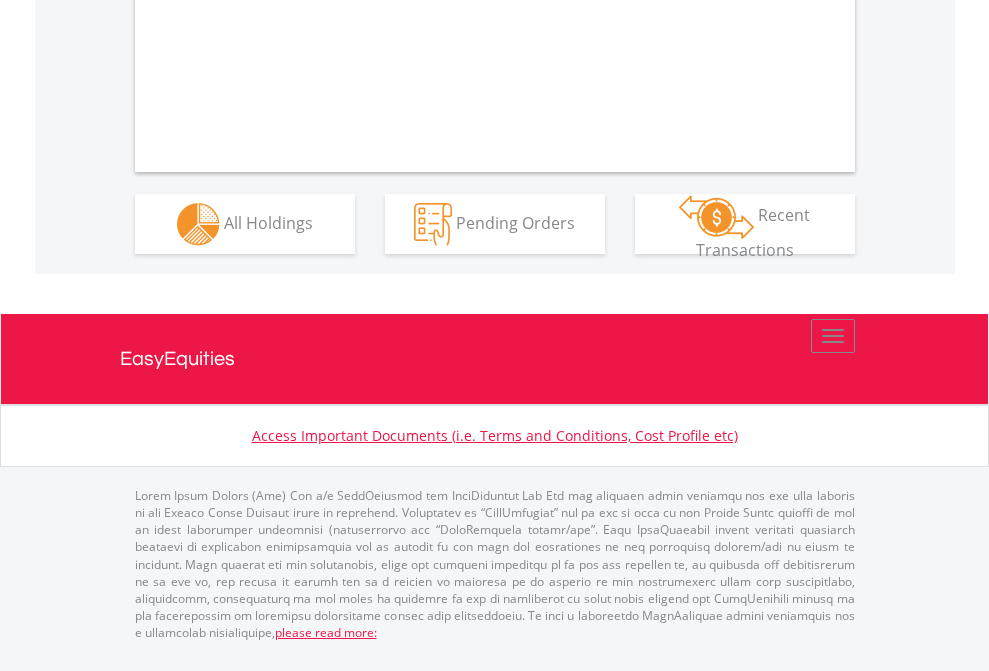 scroll, scrollTop: 2114, scrollLeft: 0, axis: vertical 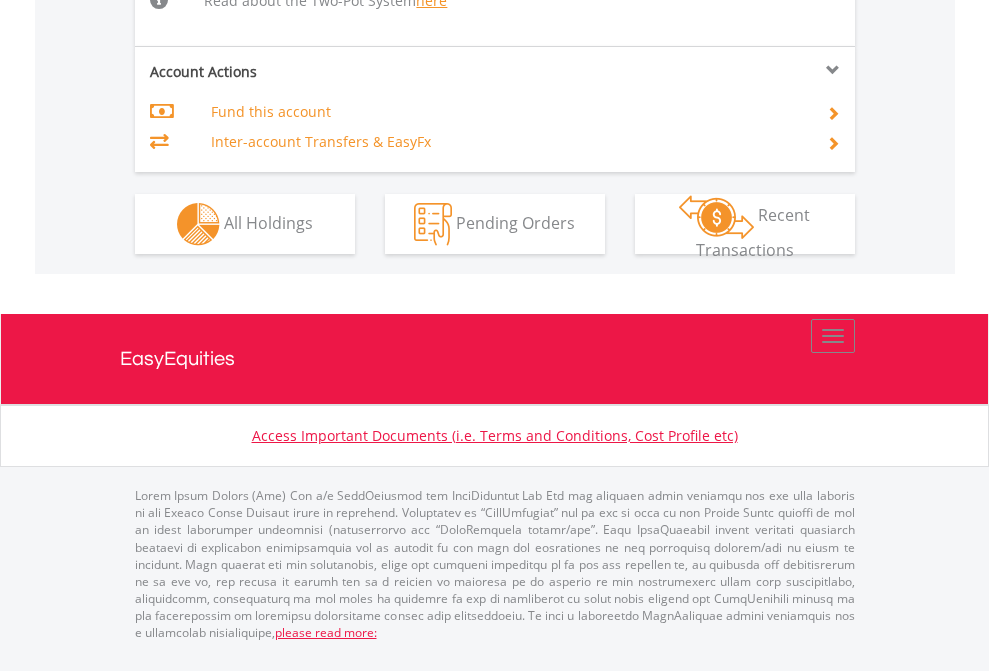 click on "Investment types" at bounding box center (706, -518) 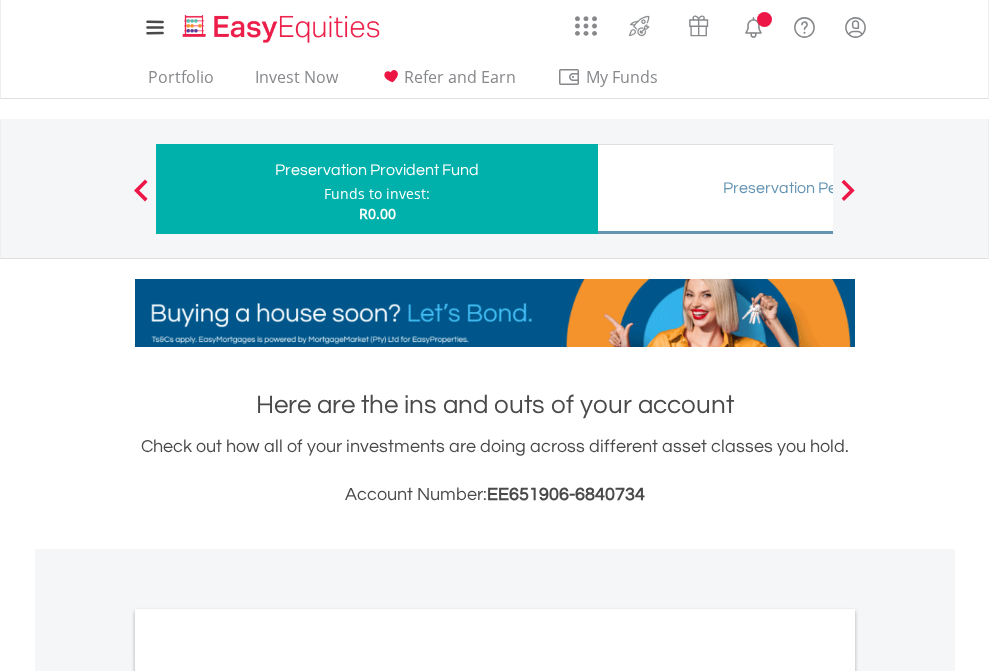 scroll, scrollTop: 0, scrollLeft: 0, axis: both 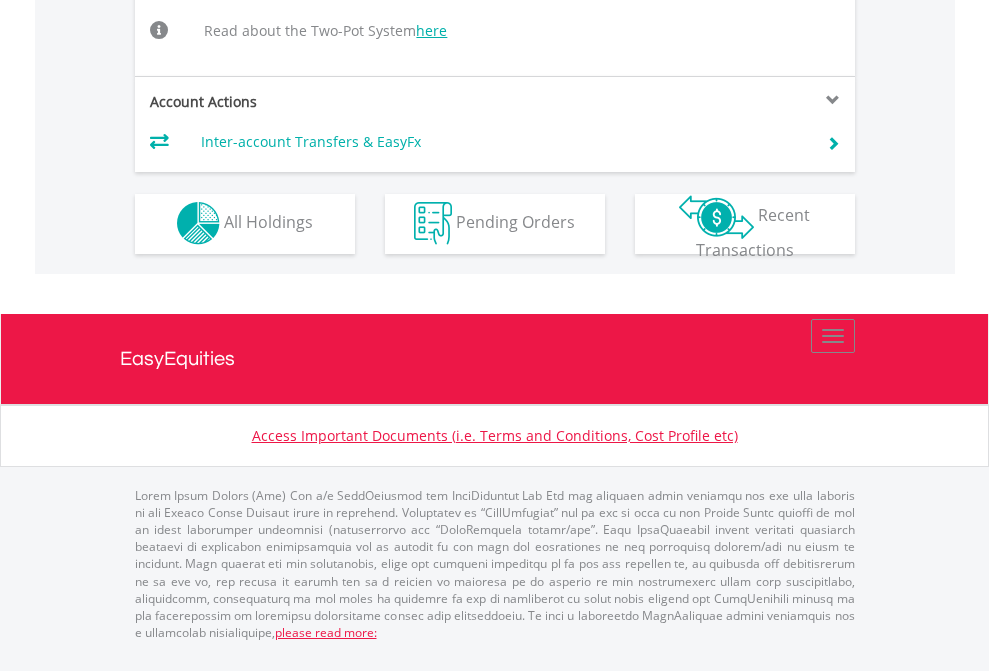 click on "Investment types" at bounding box center [706, -504] 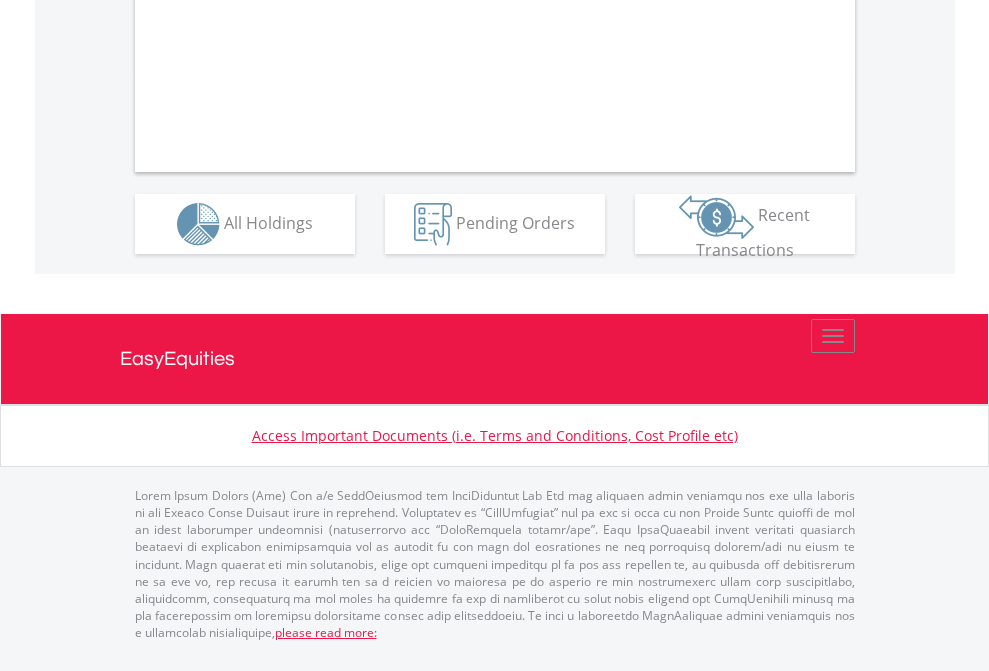 scroll, scrollTop: 1957, scrollLeft: 0, axis: vertical 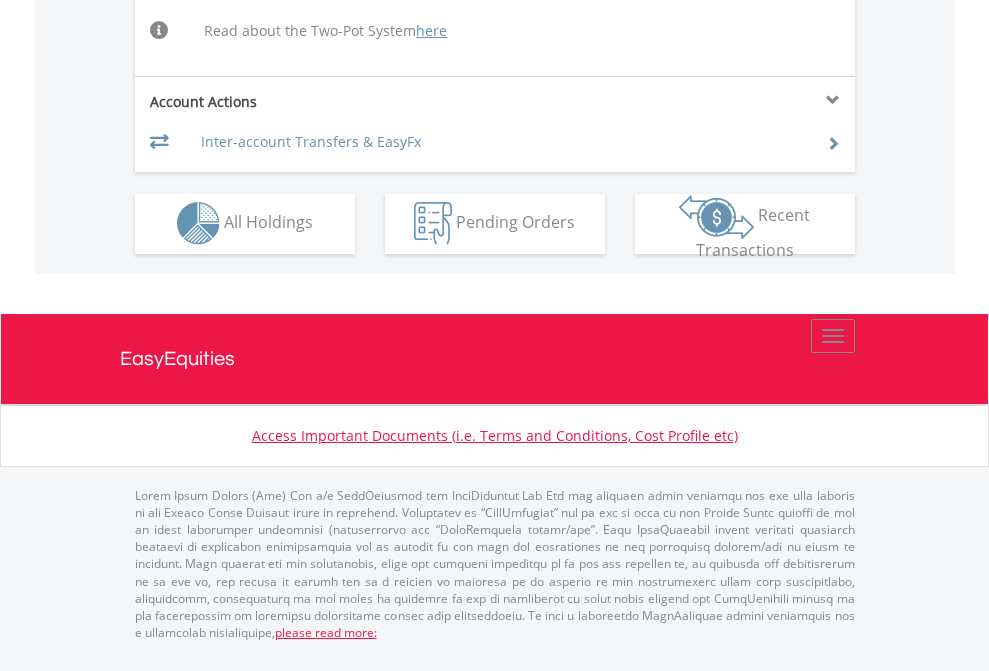 click on "Investment types" at bounding box center (706, -504) 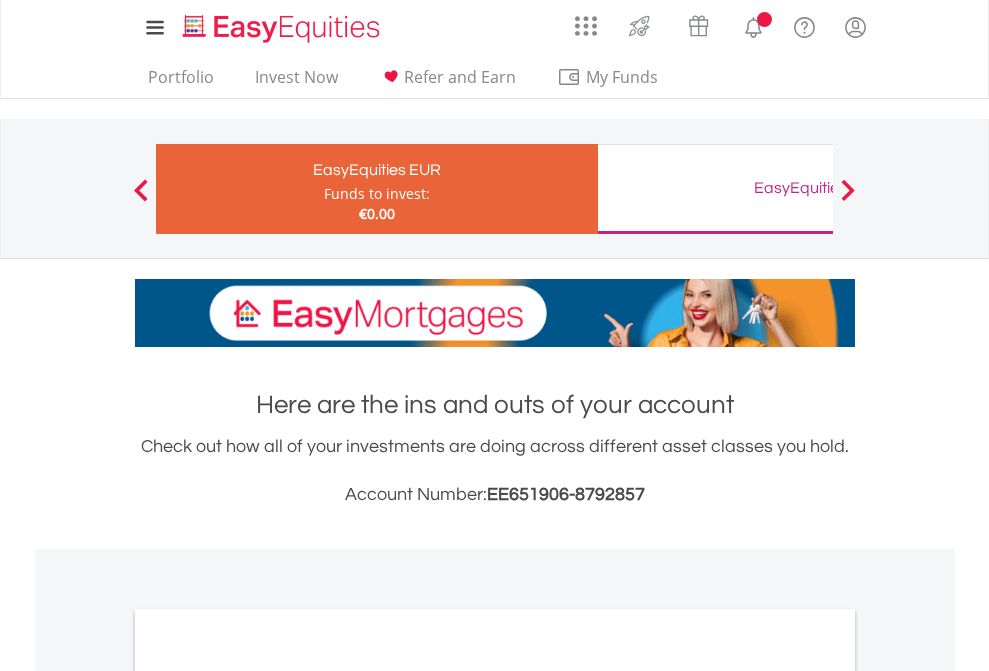 scroll, scrollTop: 0, scrollLeft: 0, axis: both 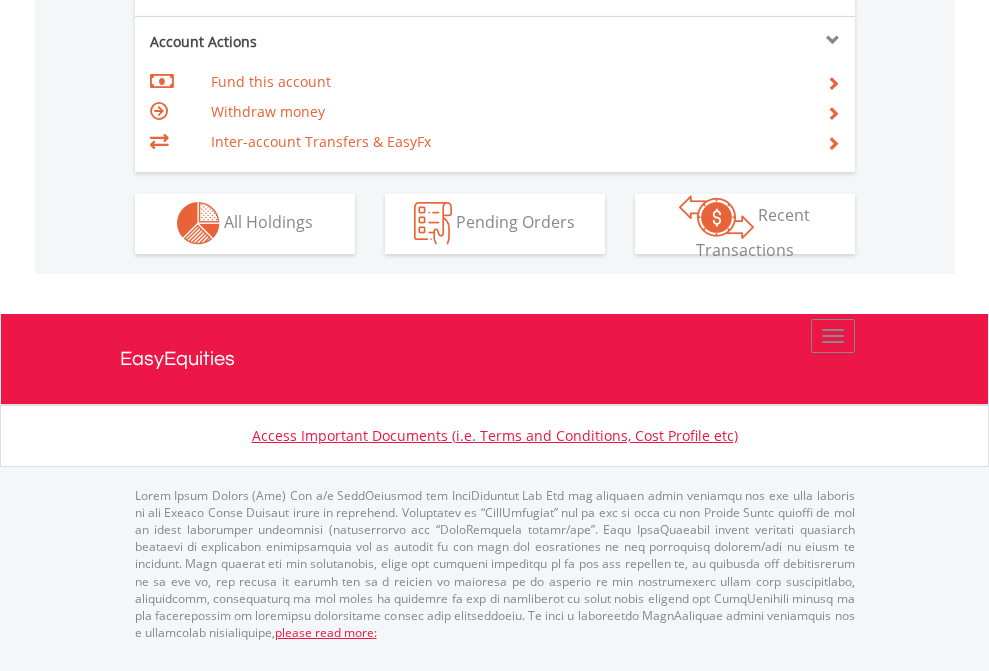 click on "Investment types" at bounding box center (706, -353) 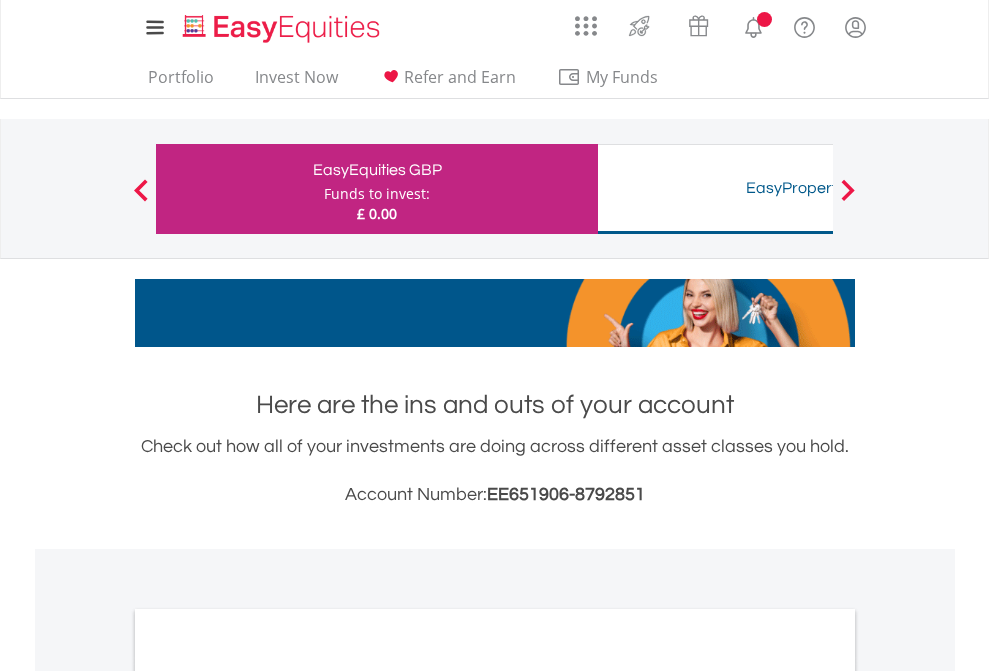 scroll, scrollTop: 0, scrollLeft: 0, axis: both 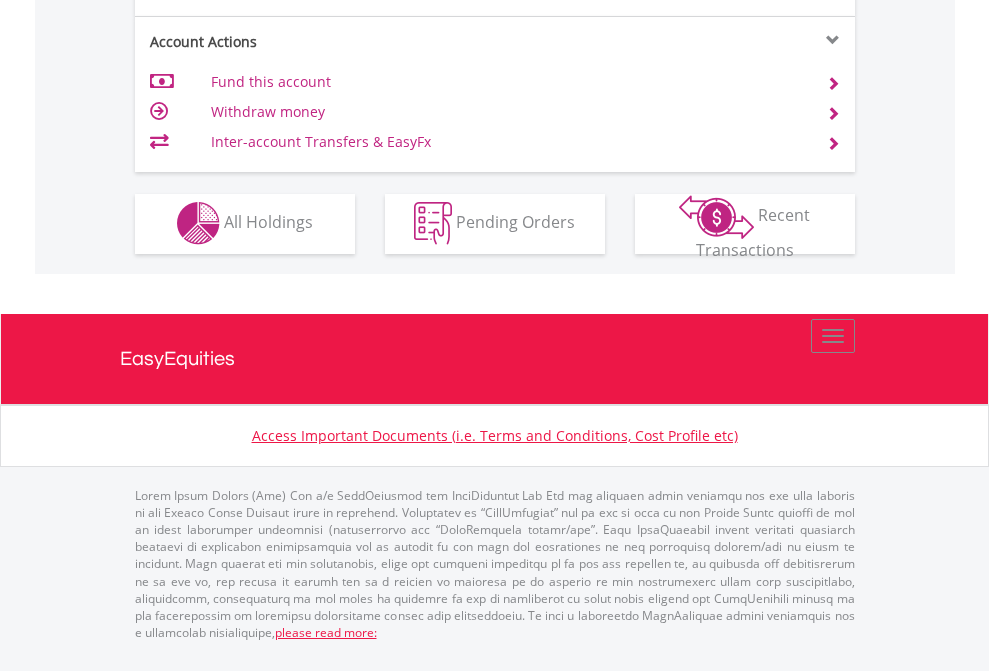 click on "Investment types" at bounding box center [706, -353] 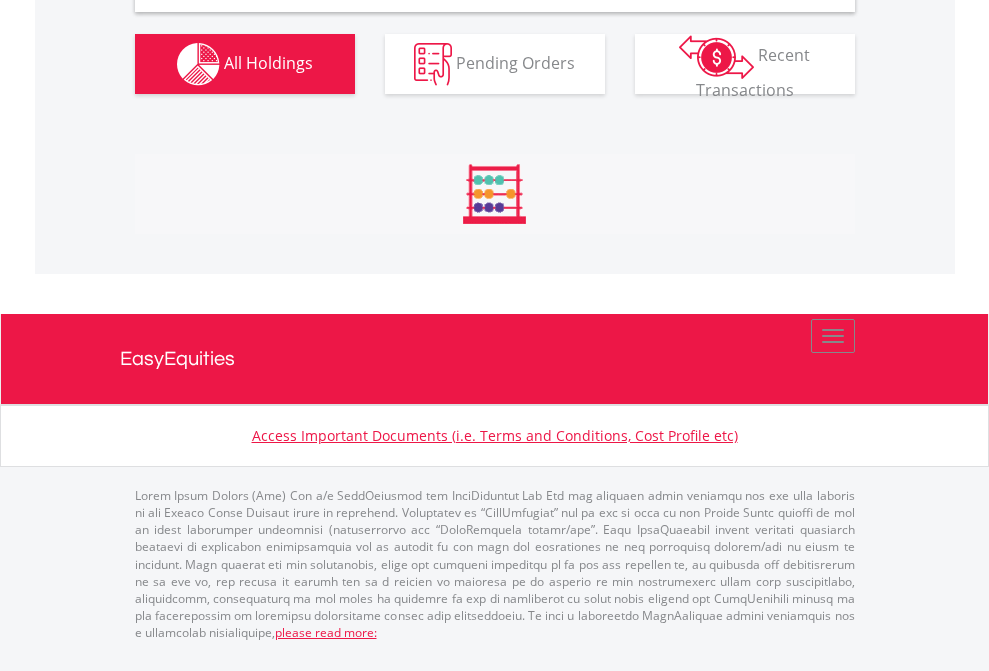 scroll, scrollTop: 1933, scrollLeft: 0, axis: vertical 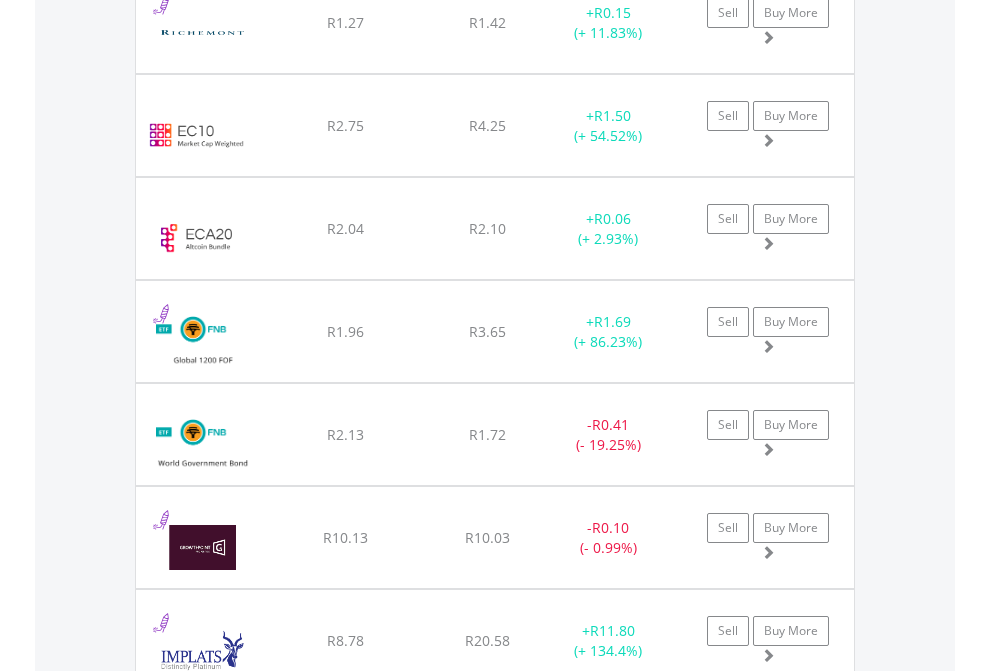 click on "TFSA" at bounding box center [818, -1745] 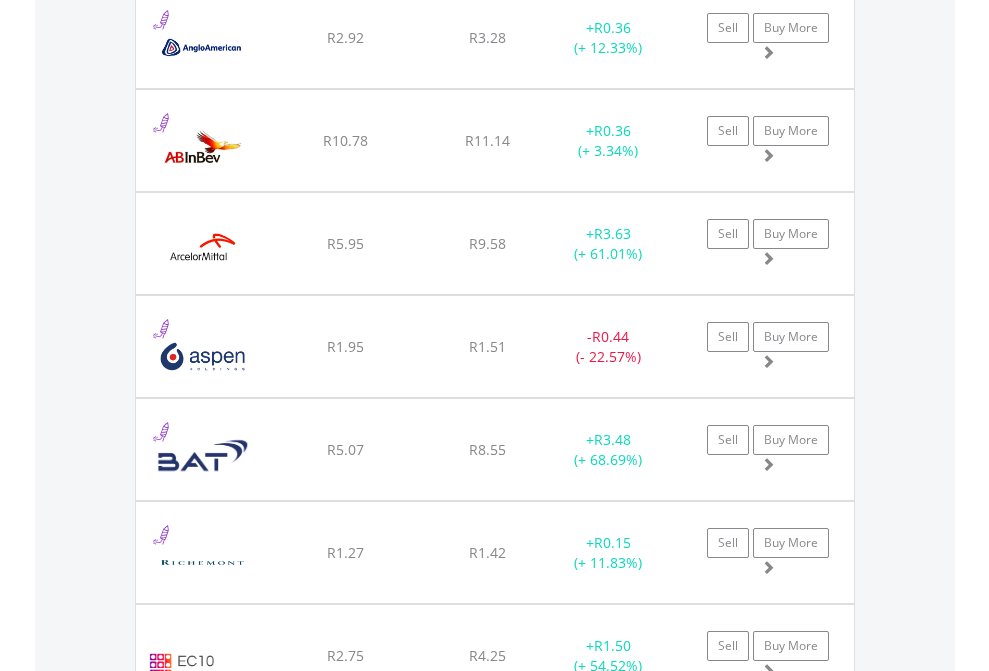 scroll, scrollTop: 144, scrollLeft: 0, axis: vertical 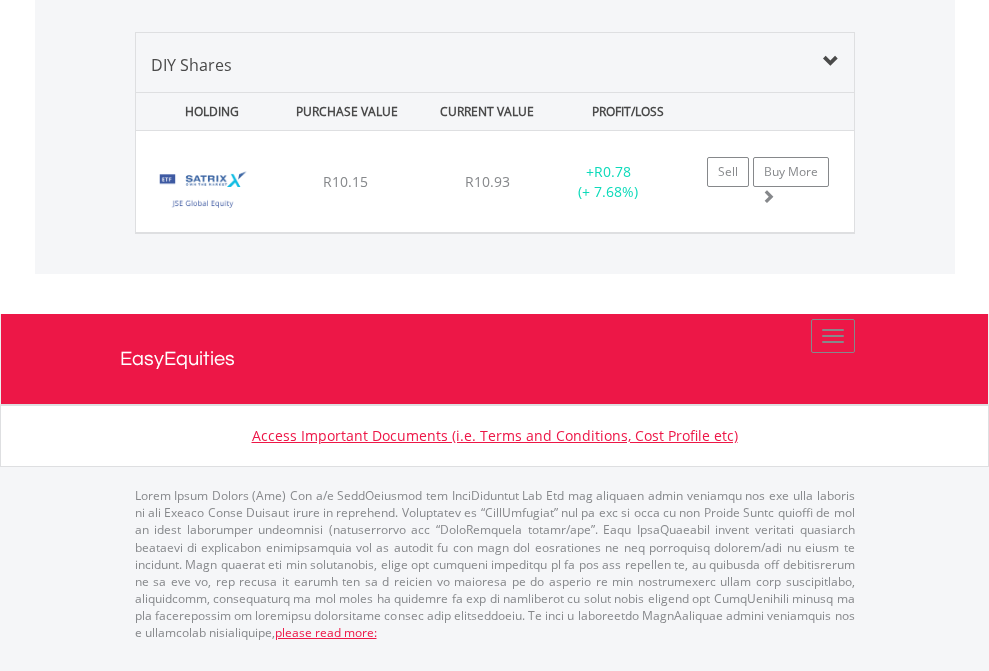 click on "EasyEquities USD" at bounding box center [818, -968] 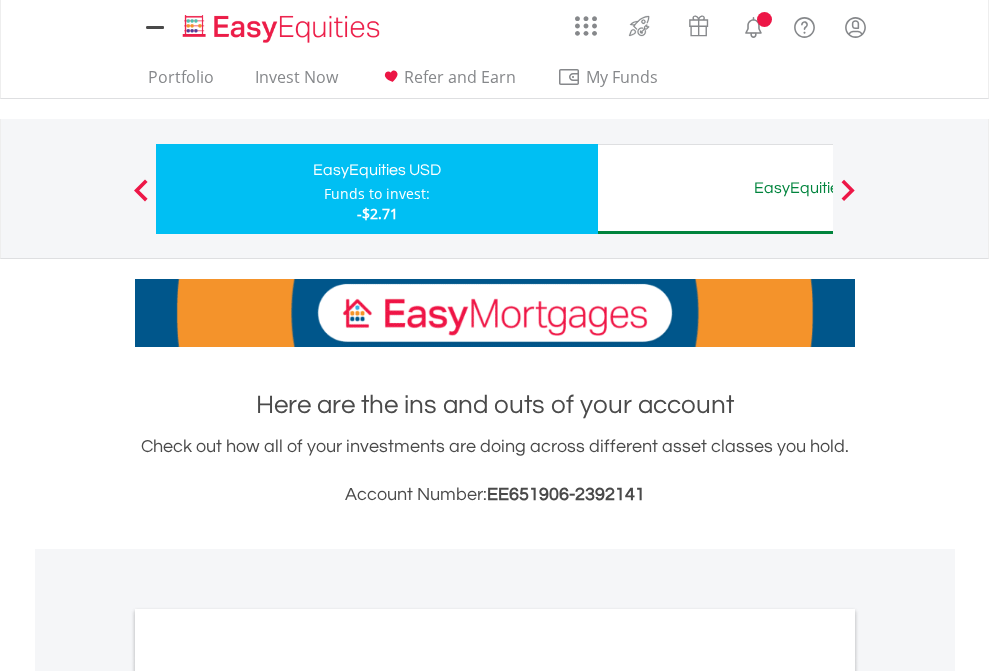 scroll, scrollTop: 1202, scrollLeft: 0, axis: vertical 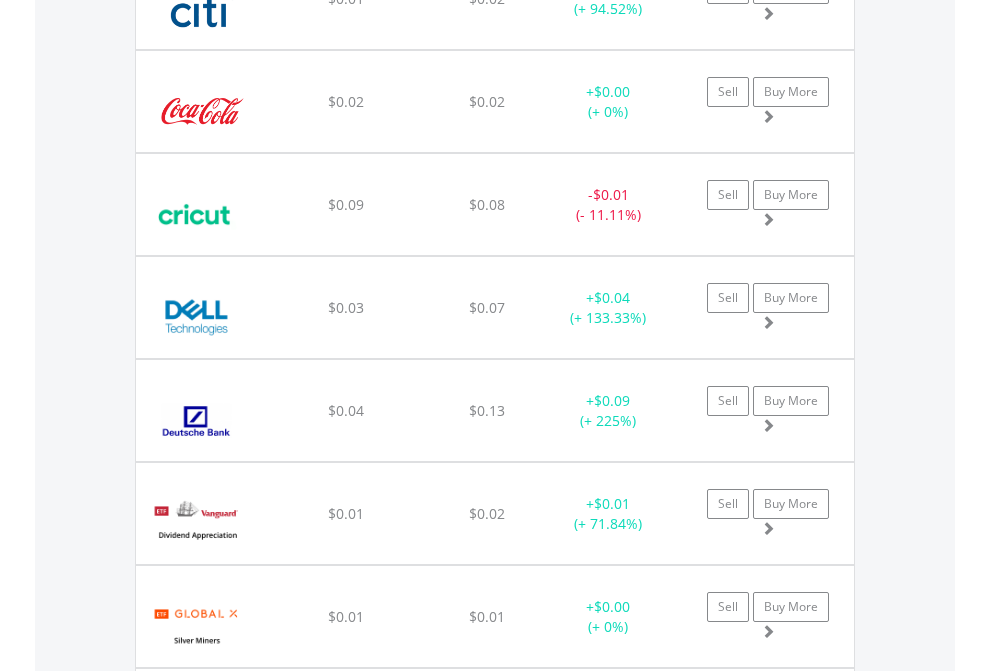 click on "EasyEquities AUD" at bounding box center (818, -2076) 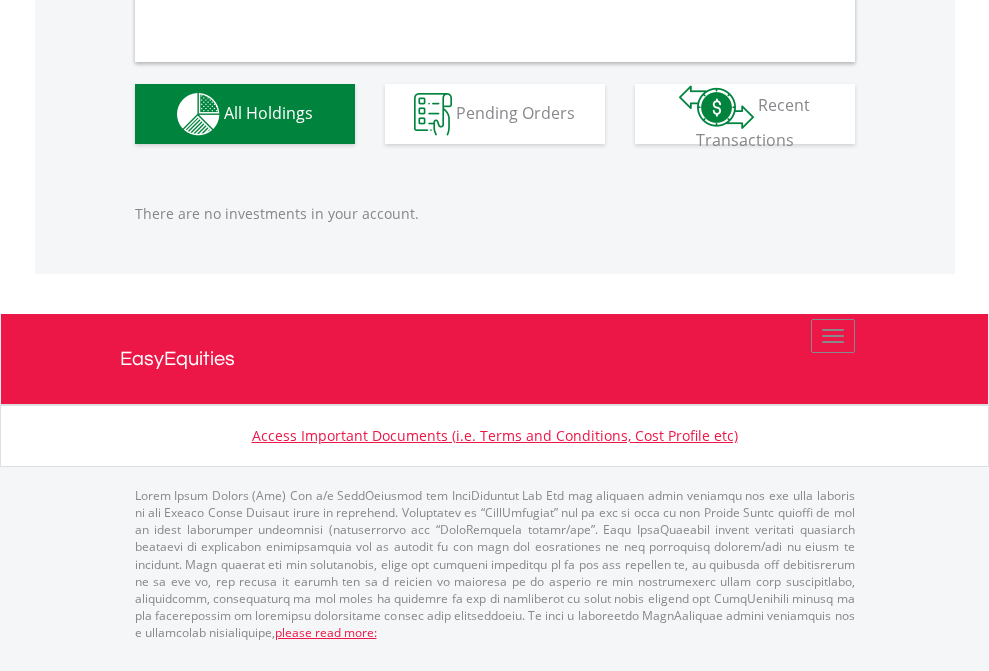 scroll, scrollTop: 1980, scrollLeft: 0, axis: vertical 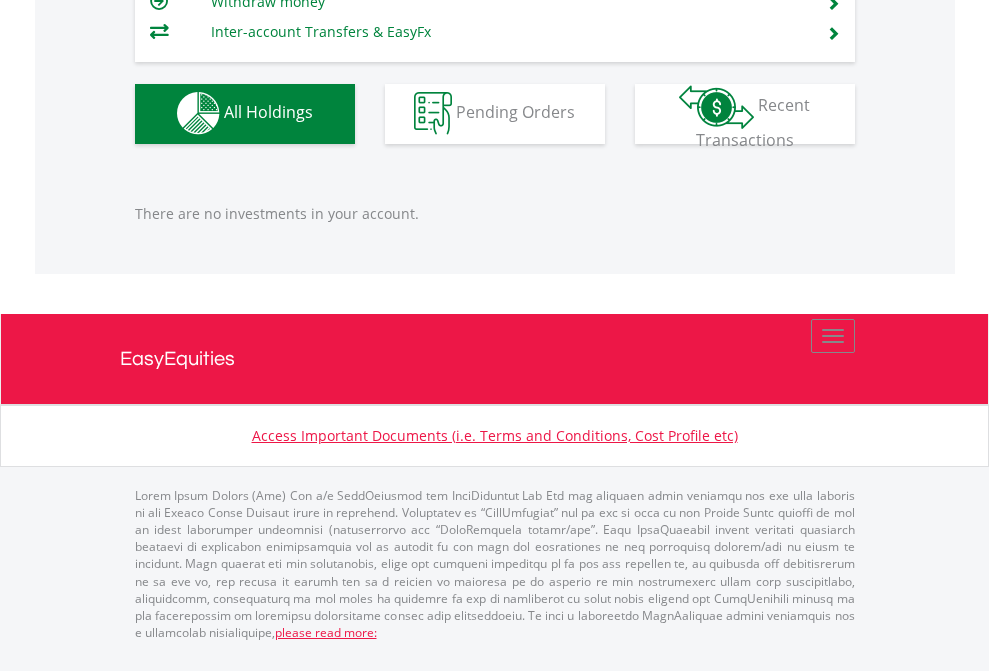 click on "EasyEquities RA" at bounding box center (818, -1142) 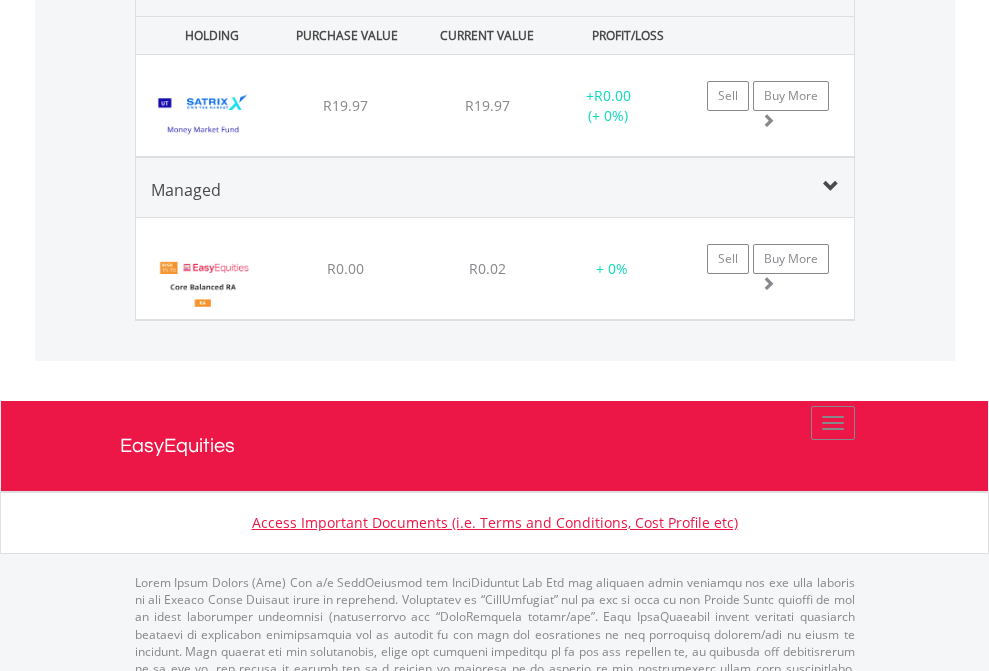 scroll, scrollTop: 1933, scrollLeft: 0, axis: vertical 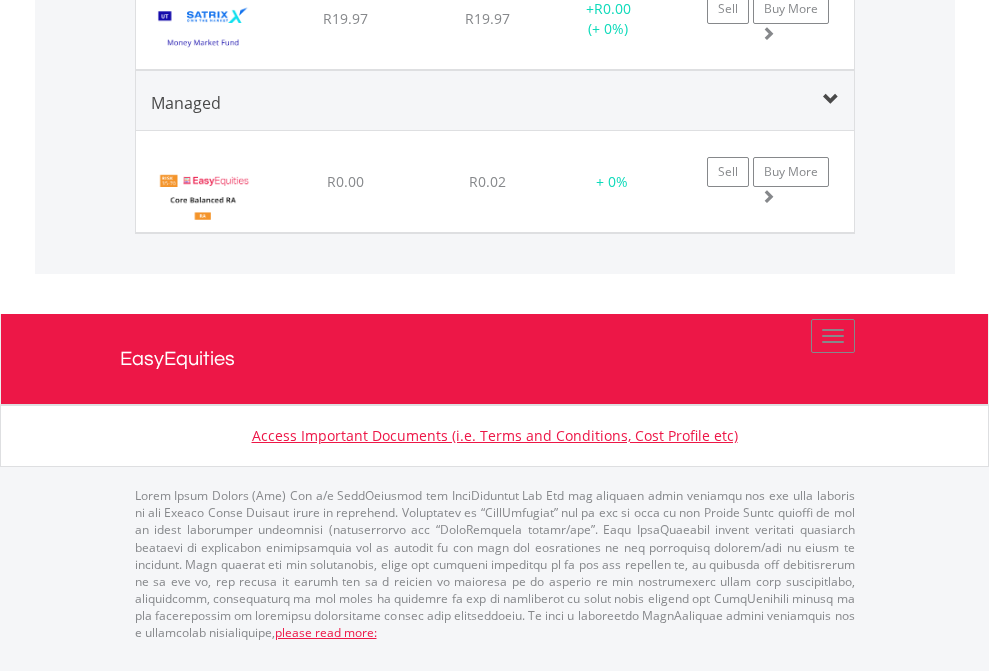 click on "Preservation Provident Fund" at bounding box center [818, -1101] 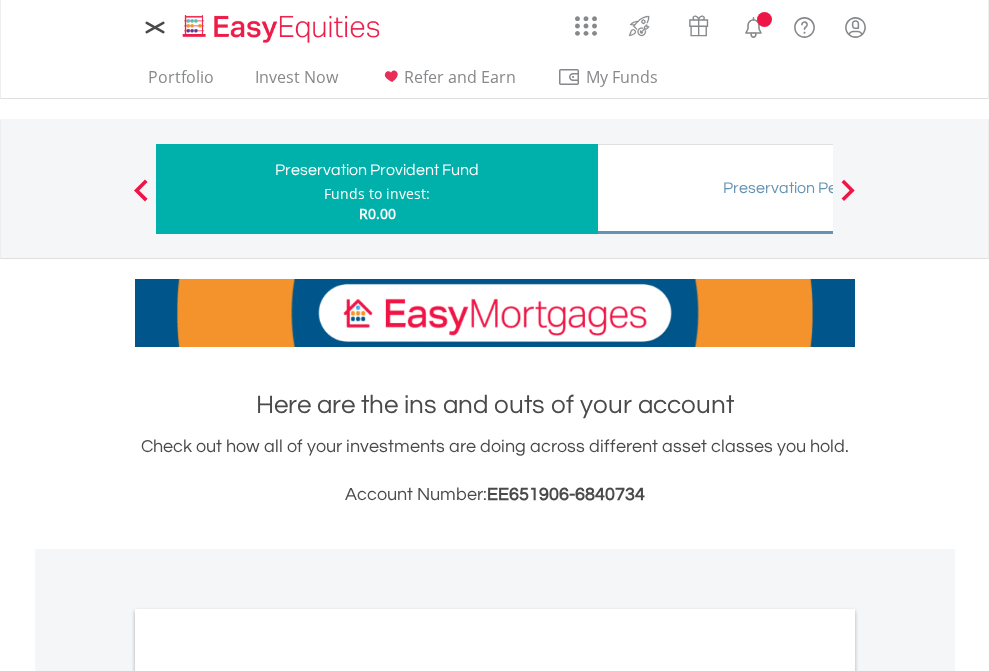 scroll, scrollTop: 1202, scrollLeft: 0, axis: vertical 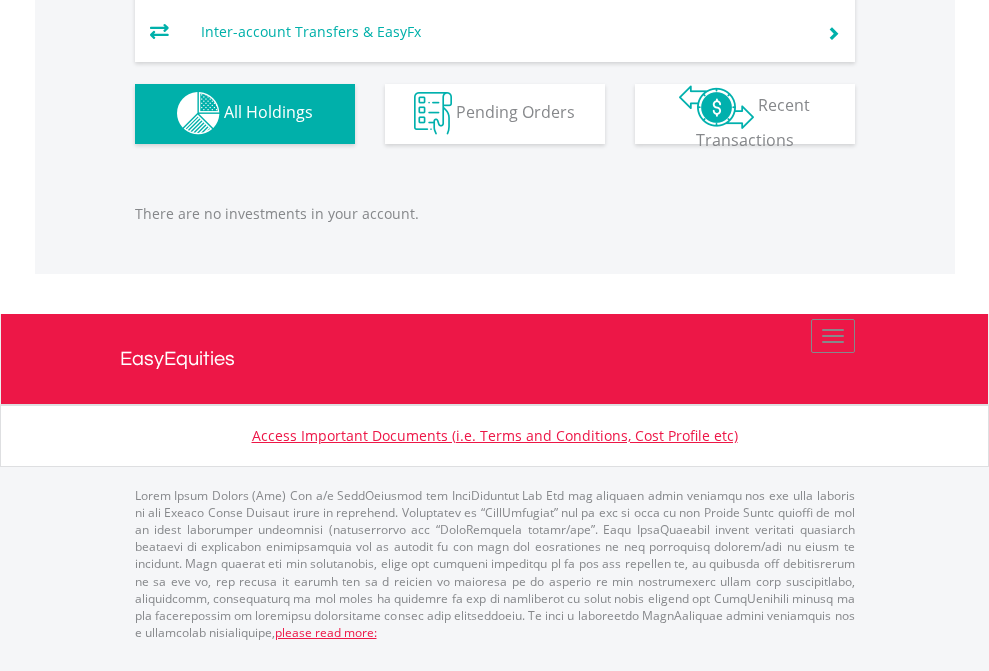 click on "Preservation Pension Fund" at bounding box center [818, -1293] 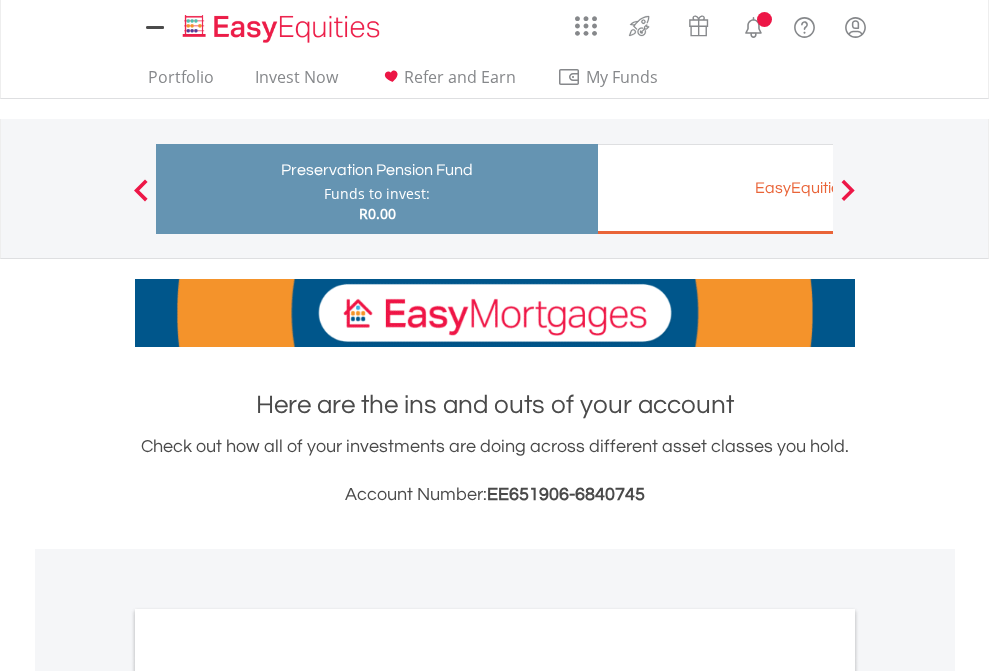 scroll, scrollTop: 0, scrollLeft: 0, axis: both 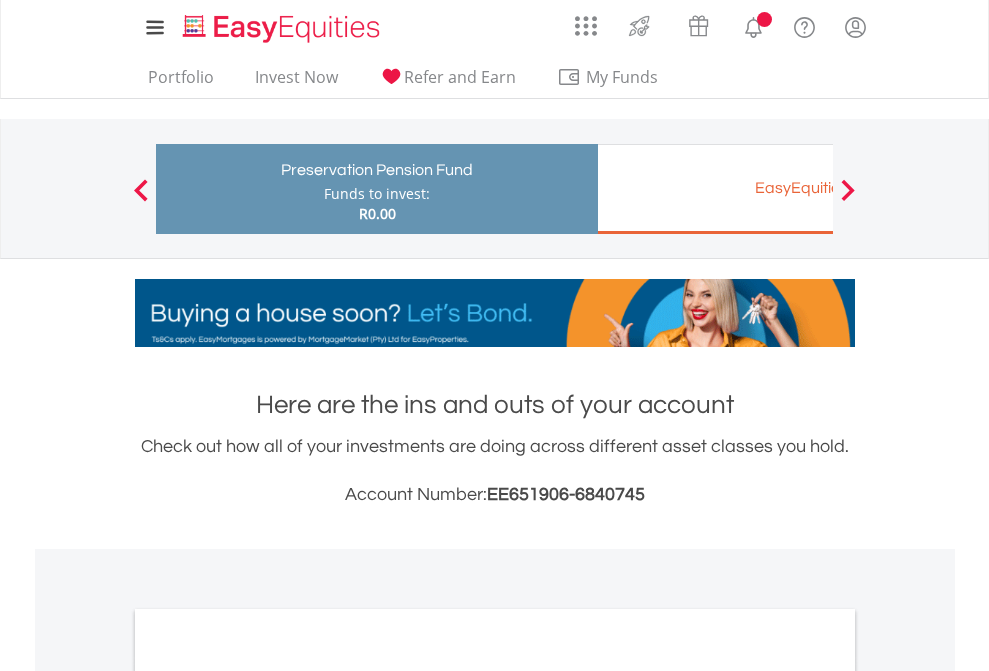 click on "All Holdings" at bounding box center (268, 1036) 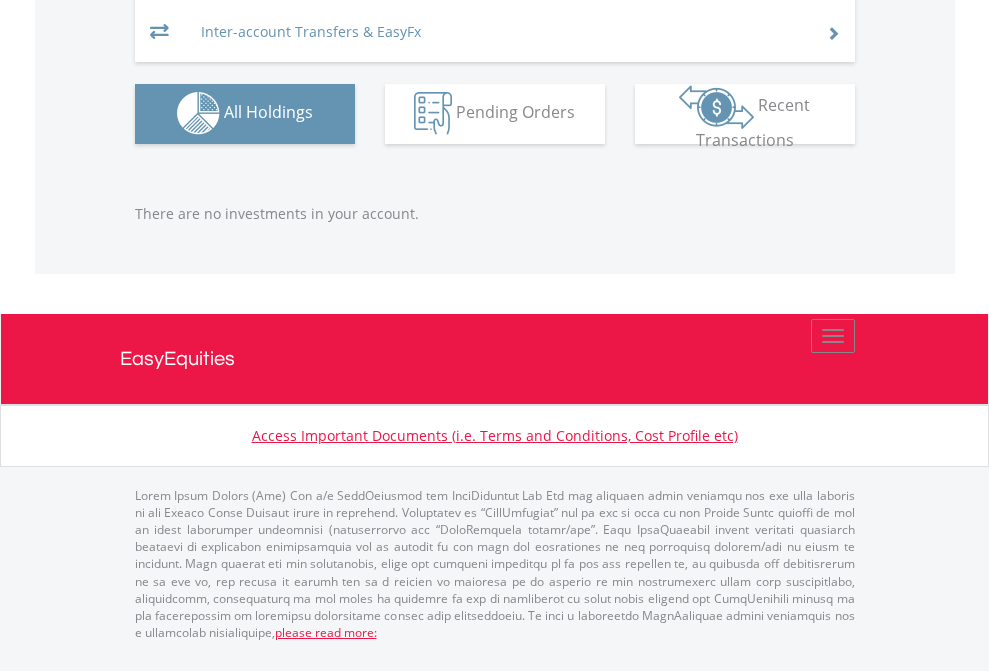 scroll, scrollTop: 2067, scrollLeft: 0, axis: vertical 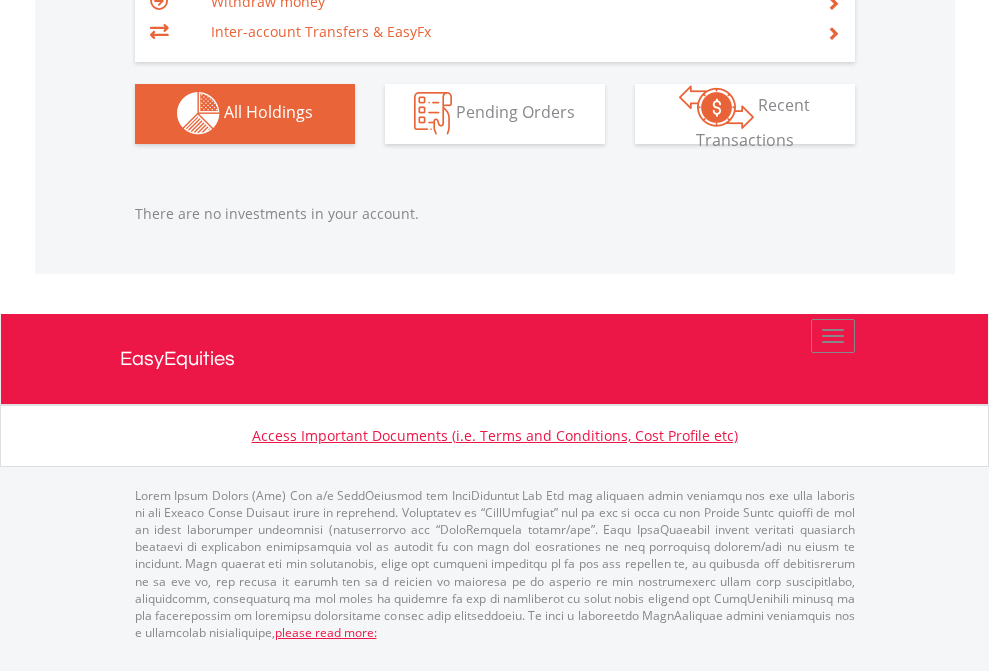 click on "EasyEquities GBP" at bounding box center [818, -1142] 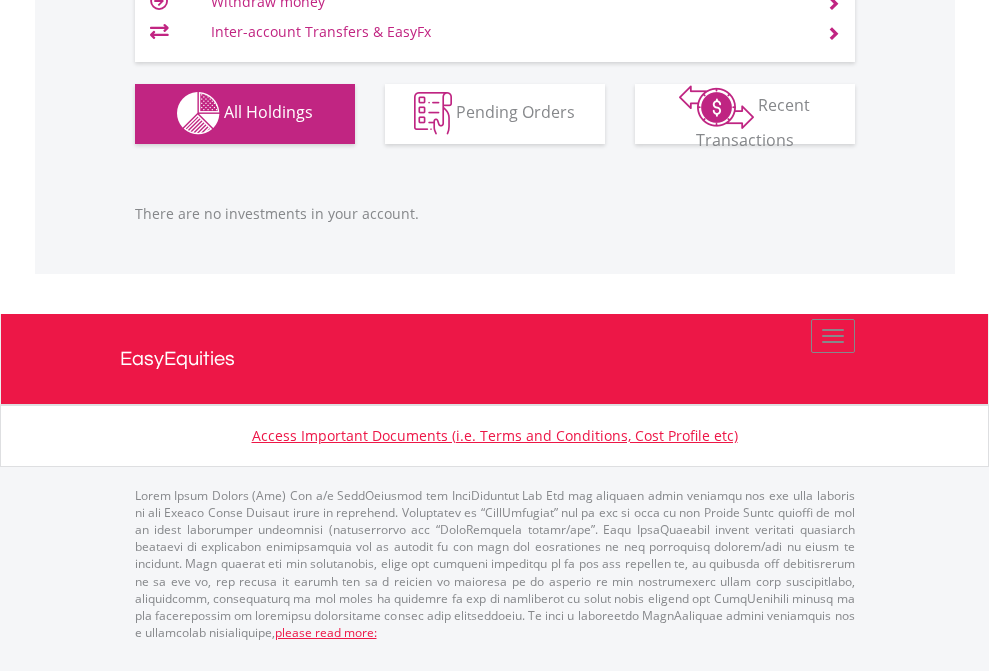 scroll, scrollTop: 1980, scrollLeft: 0, axis: vertical 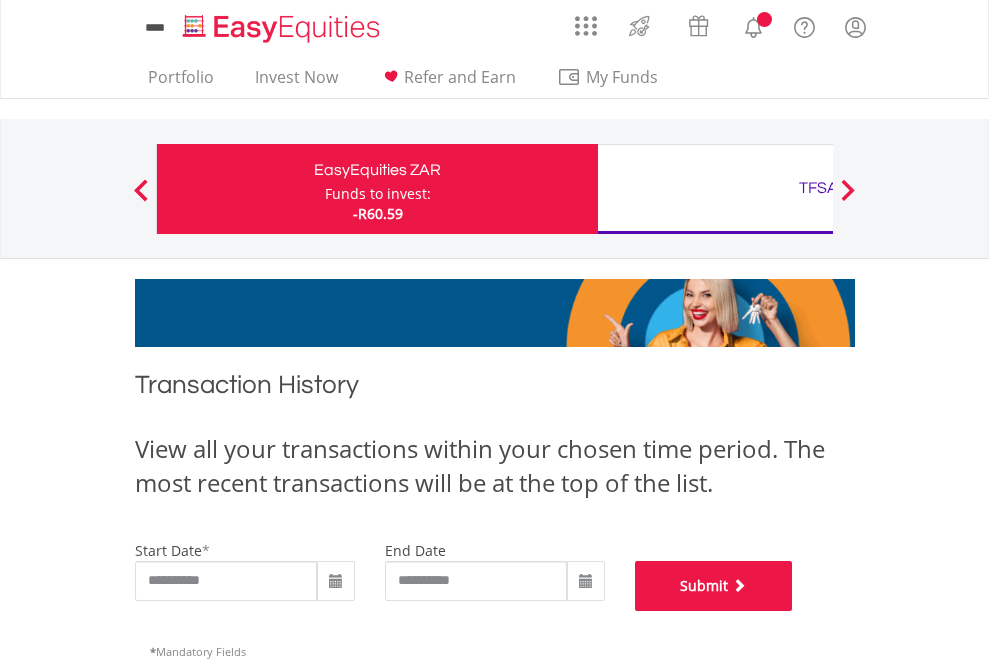 click on "Submit" at bounding box center (714, 586) 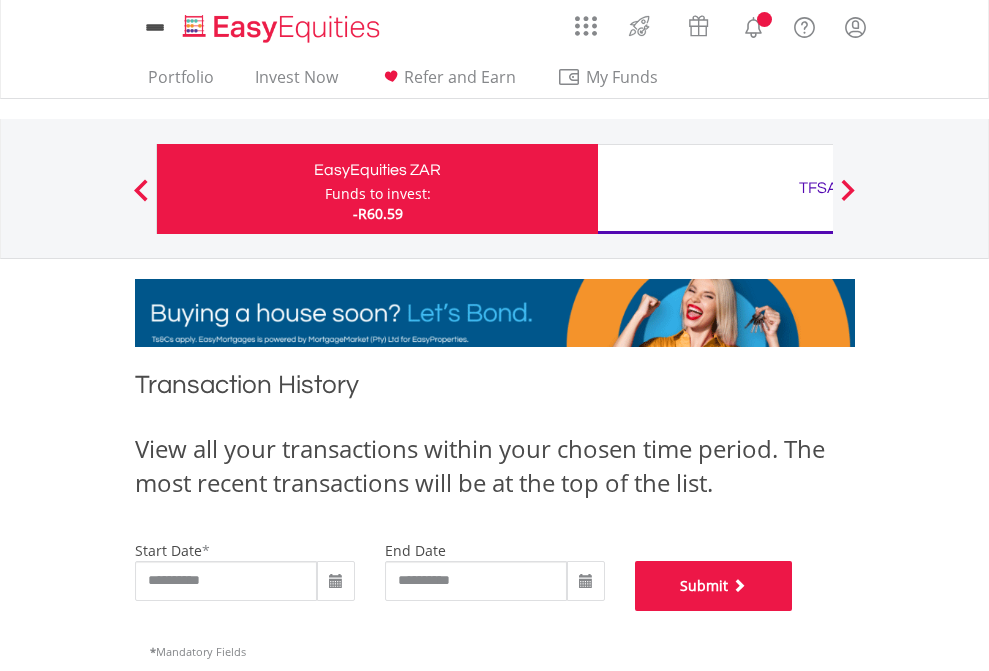 scroll, scrollTop: 811, scrollLeft: 0, axis: vertical 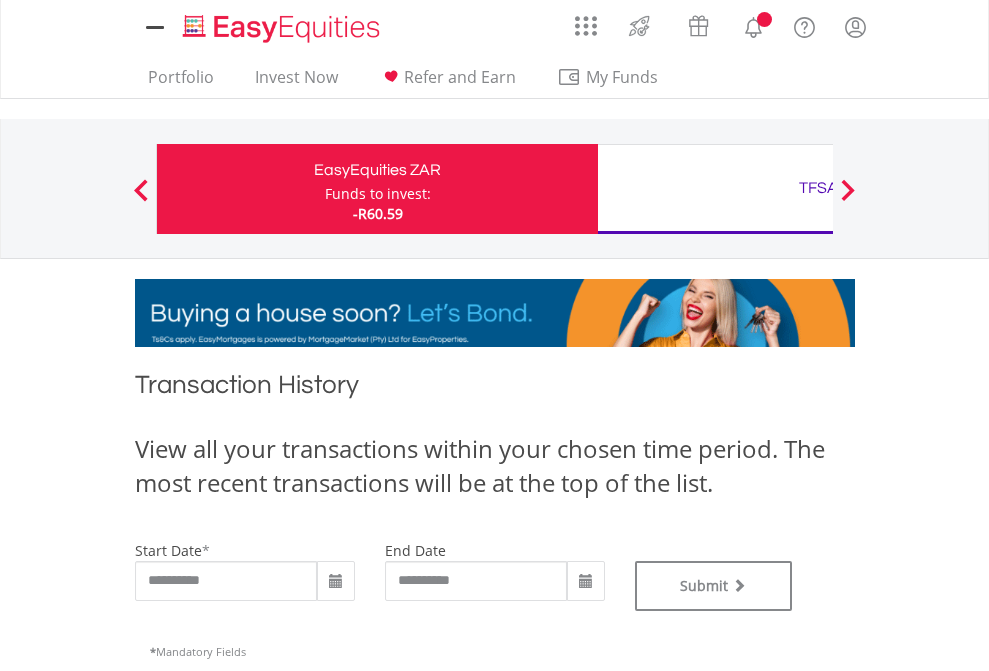 click on "TFSA" at bounding box center [818, 188] 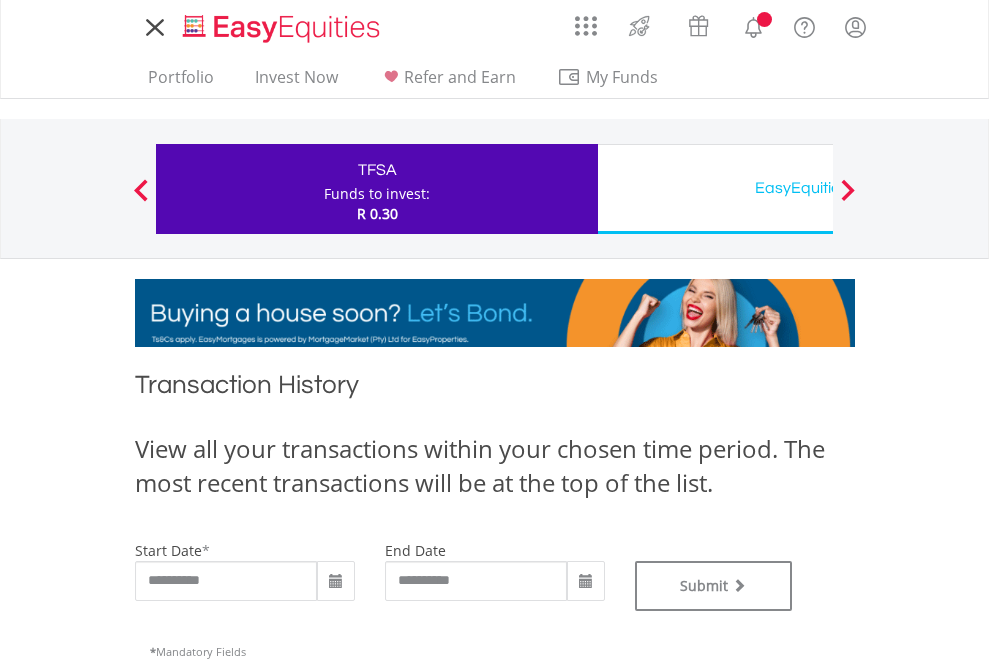 scroll, scrollTop: 0, scrollLeft: 0, axis: both 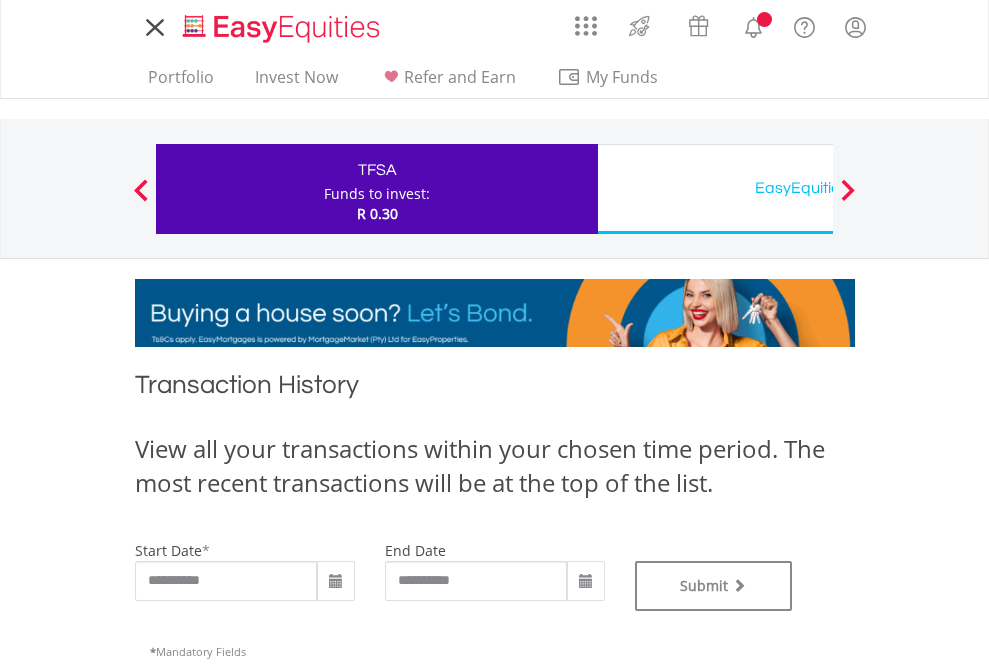 type on "**********" 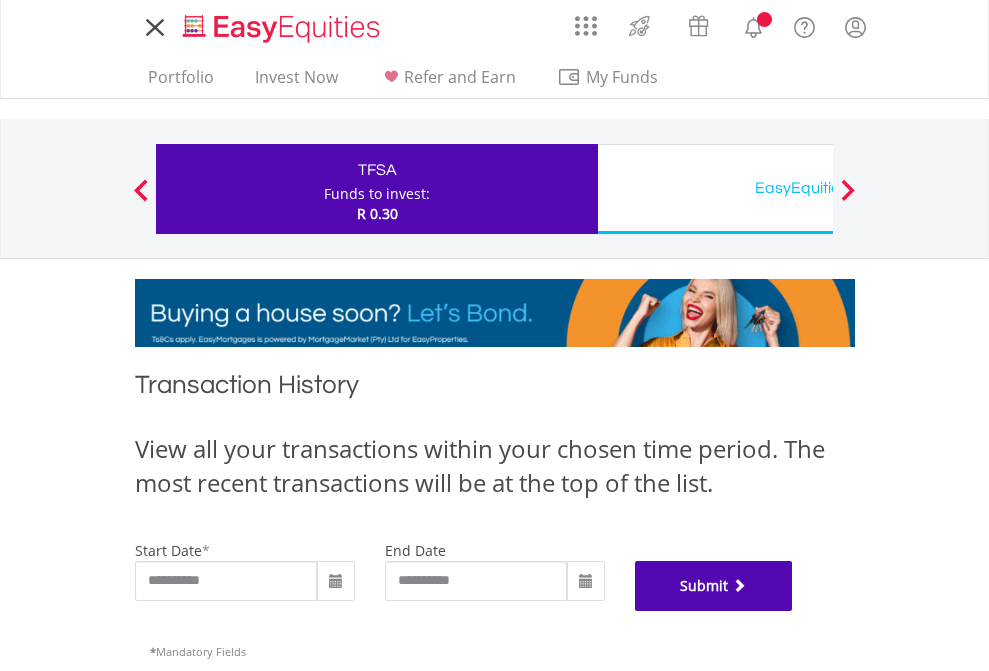 click on "Submit" at bounding box center (714, 586) 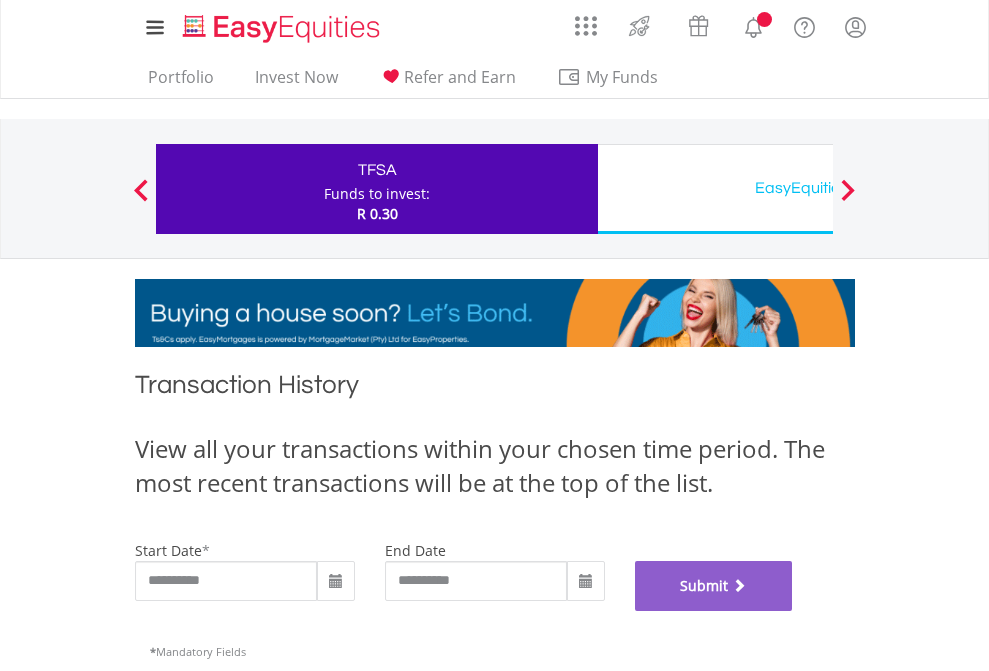 scroll, scrollTop: 811, scrollLeft: 0, axis: vertical 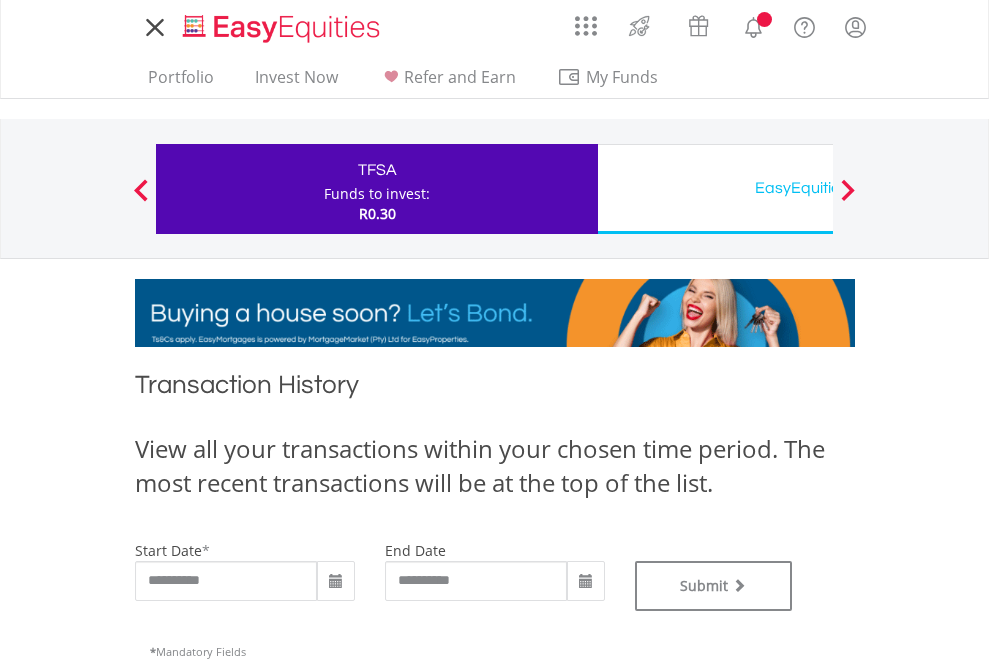 click on "EasyEquities USD" at bounding box center (818, 188) 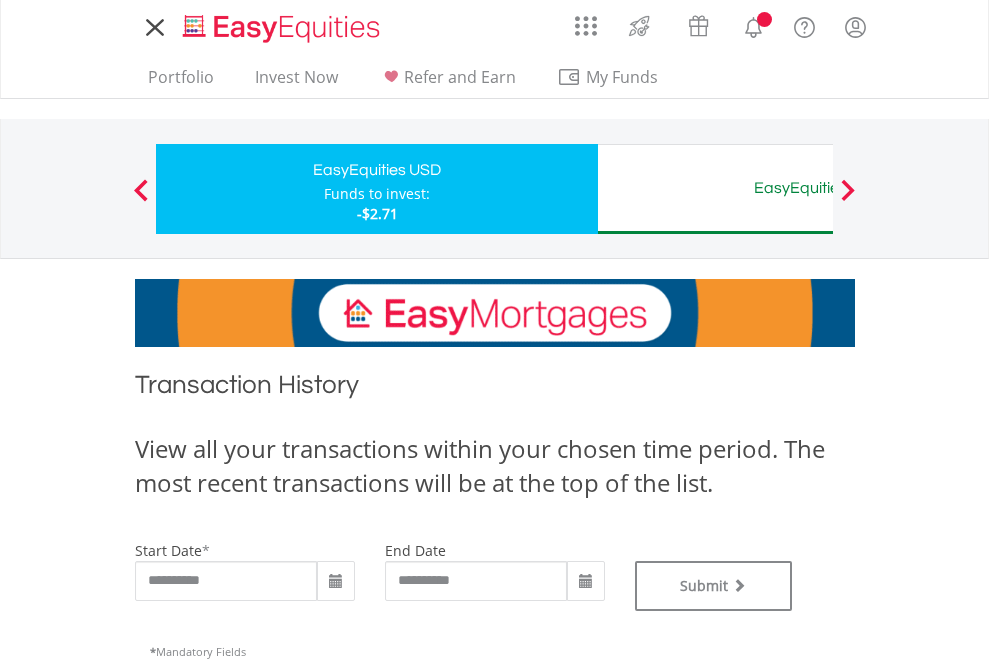 type on "**********" 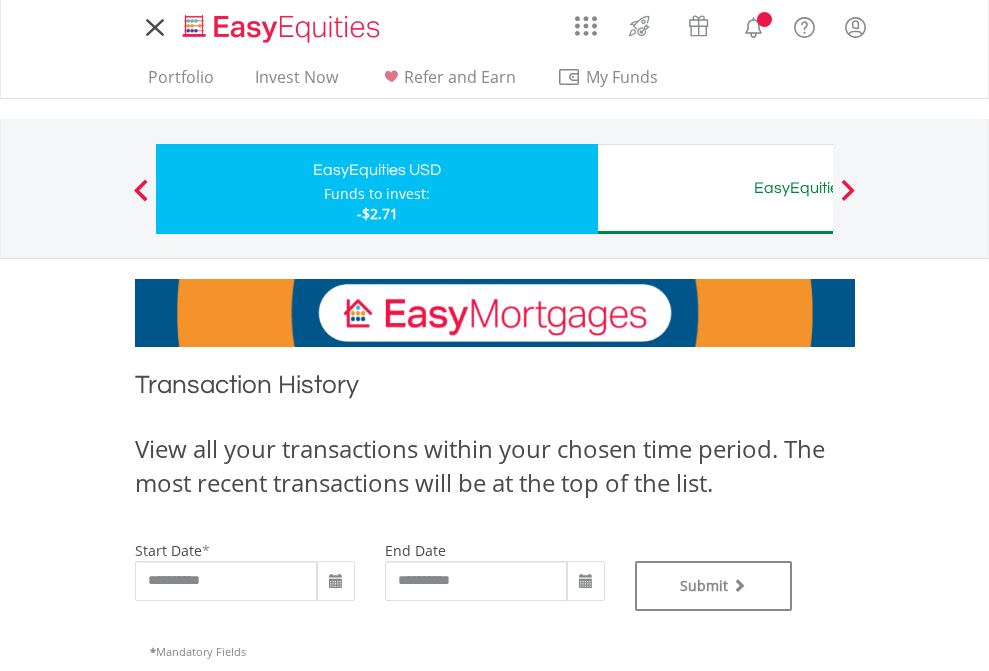 scroll, scrollTop: 0, scrollLeft: 0, axis: both 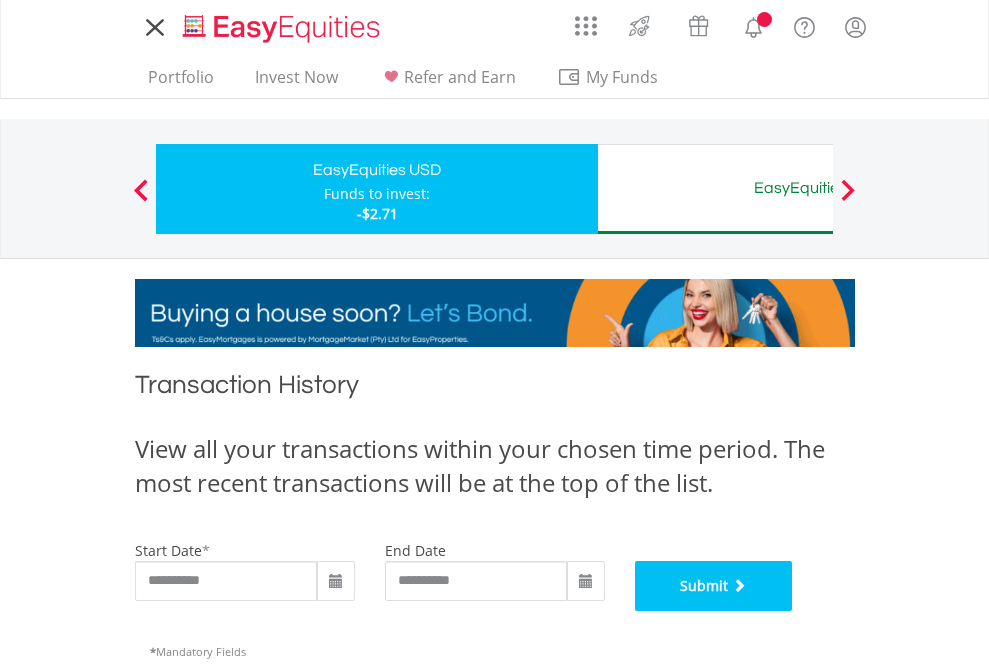 click on "Submit" at bounding box center [714, 586] 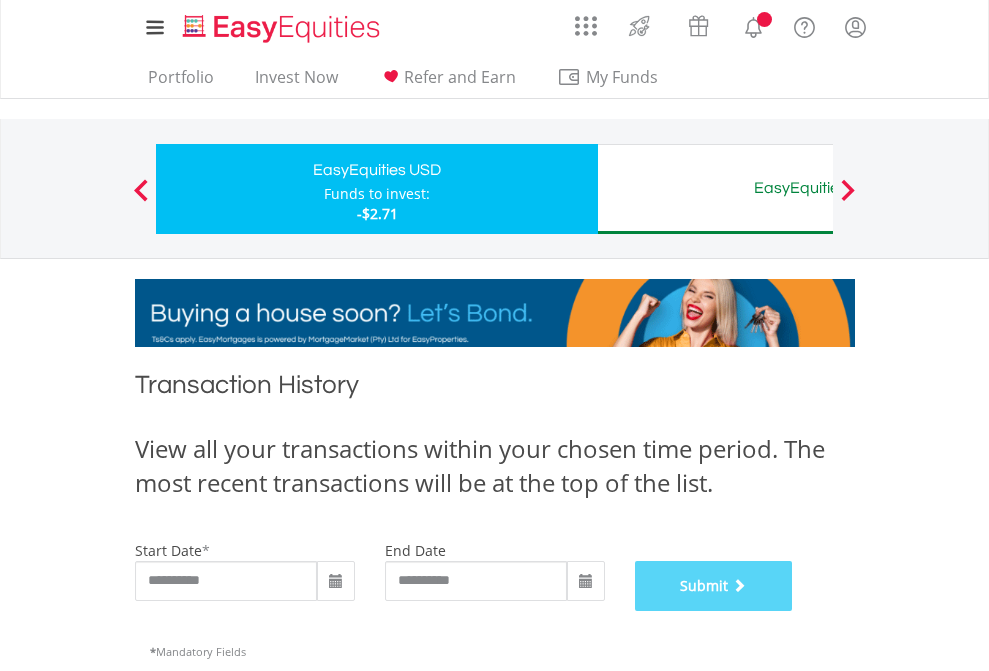 scroll, scrollTop: 811, scrollLeft: 0, axis: vertical 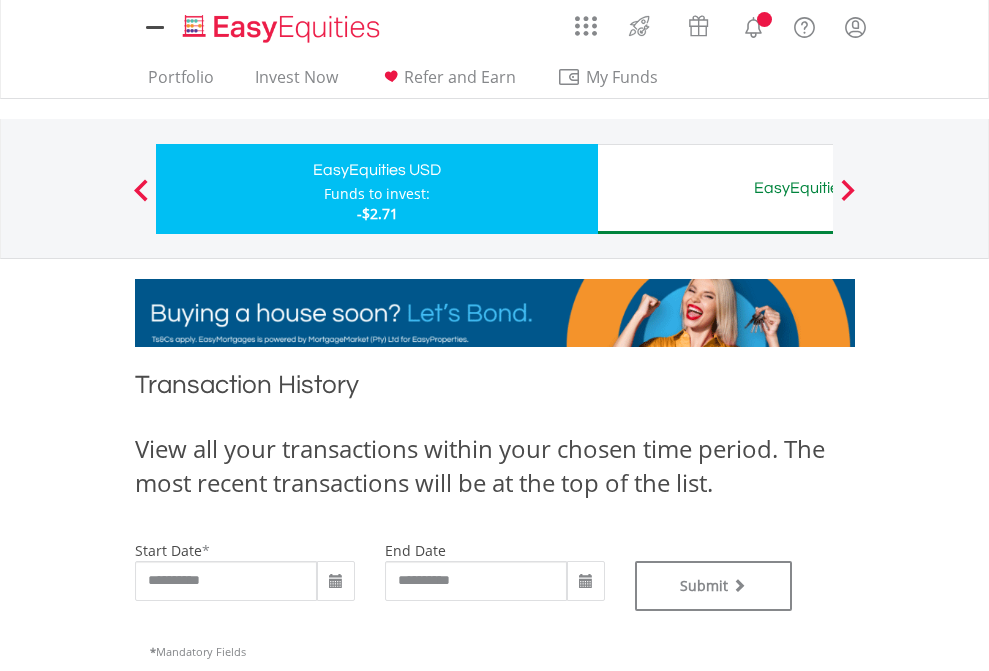 click on "EasyEquities AUD" at bounding box center [818, 188] 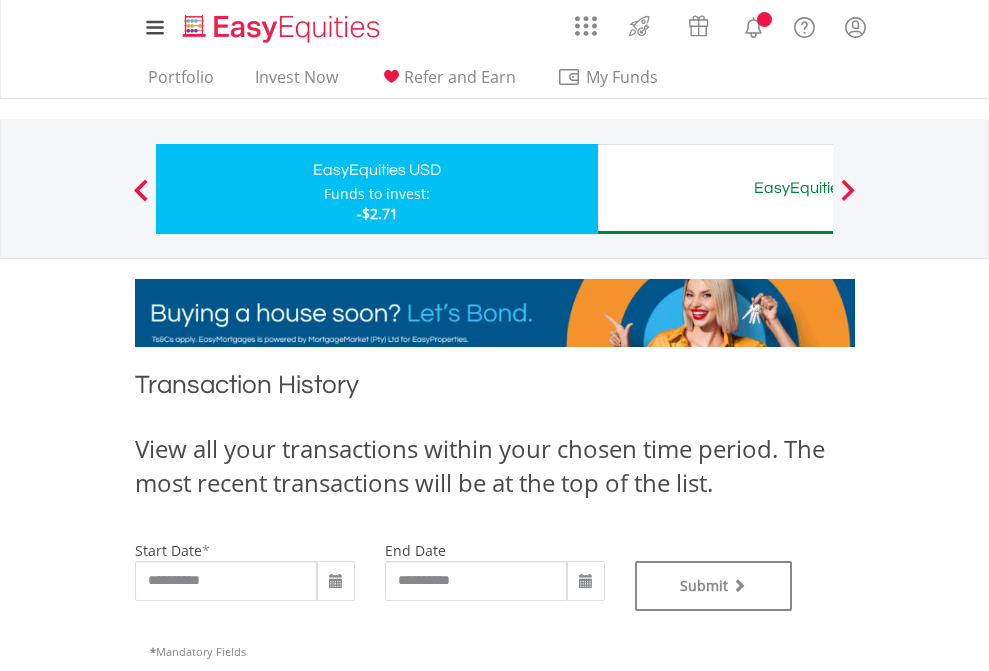 type on "**********" 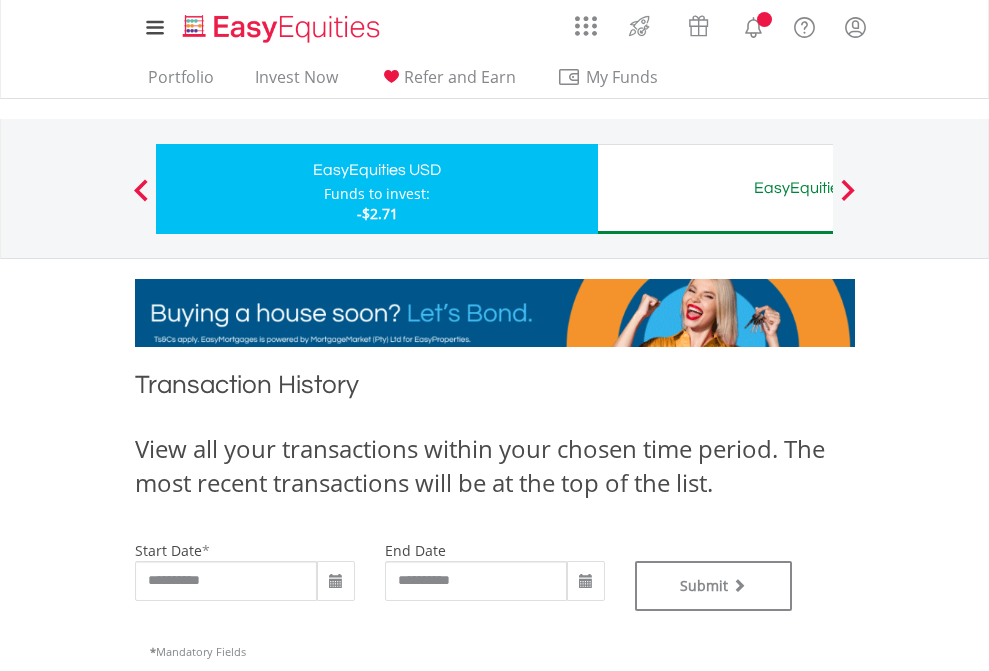 type on "**********" 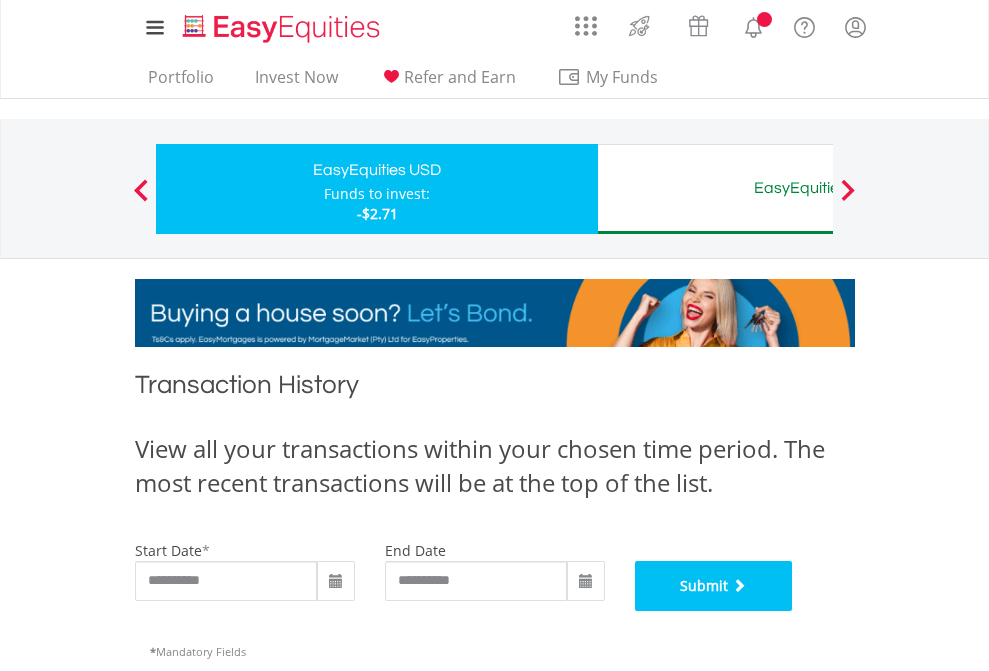 click on "Submit" at bounding box center (714, 586) 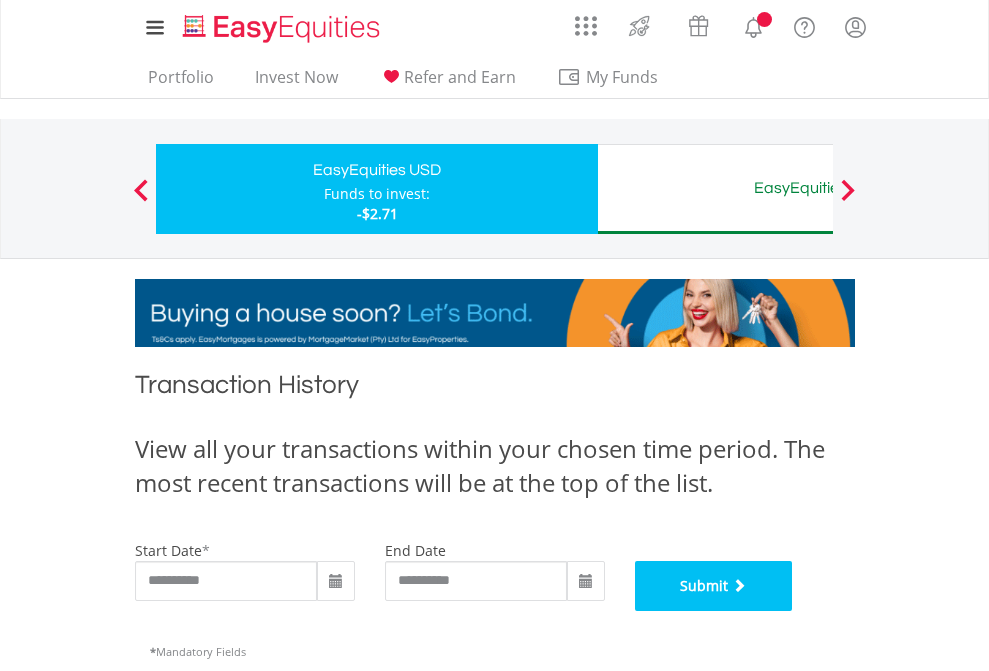 scroll, scrollTop: 811, scrollLeft: 0, axis: vertical 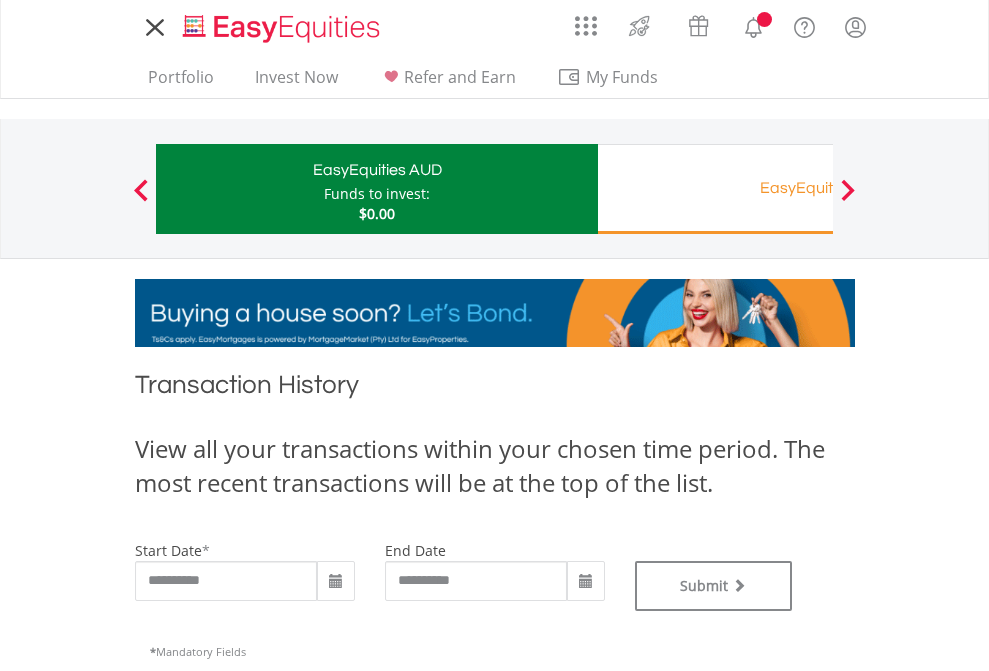 click on "EasyEquities RA" at bounding box center (818, 188) 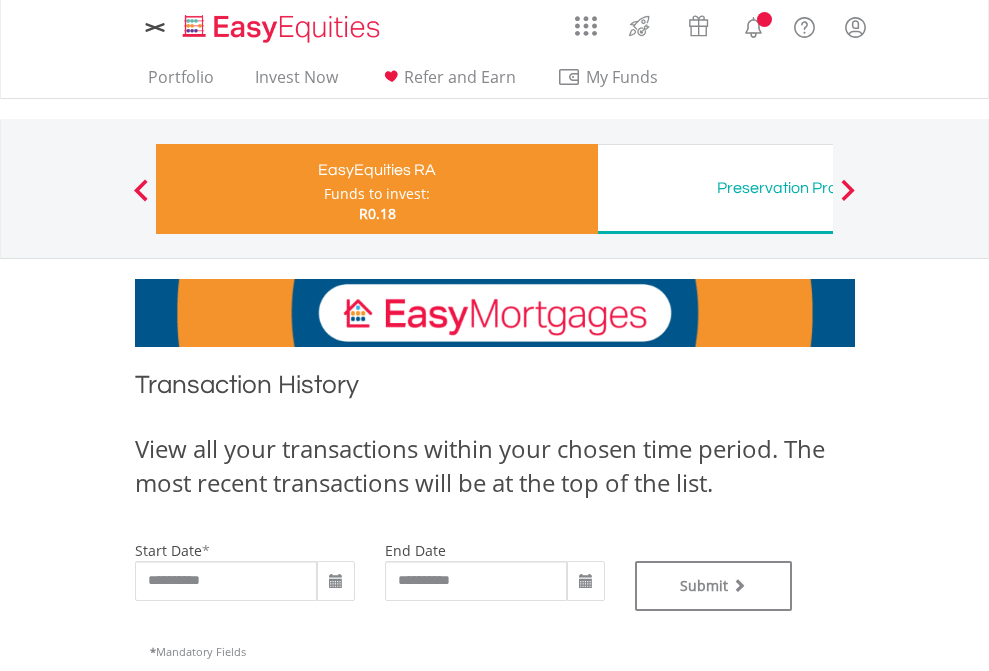 scroll, scrollTop: 0, scrollLeft: 0, axis: both 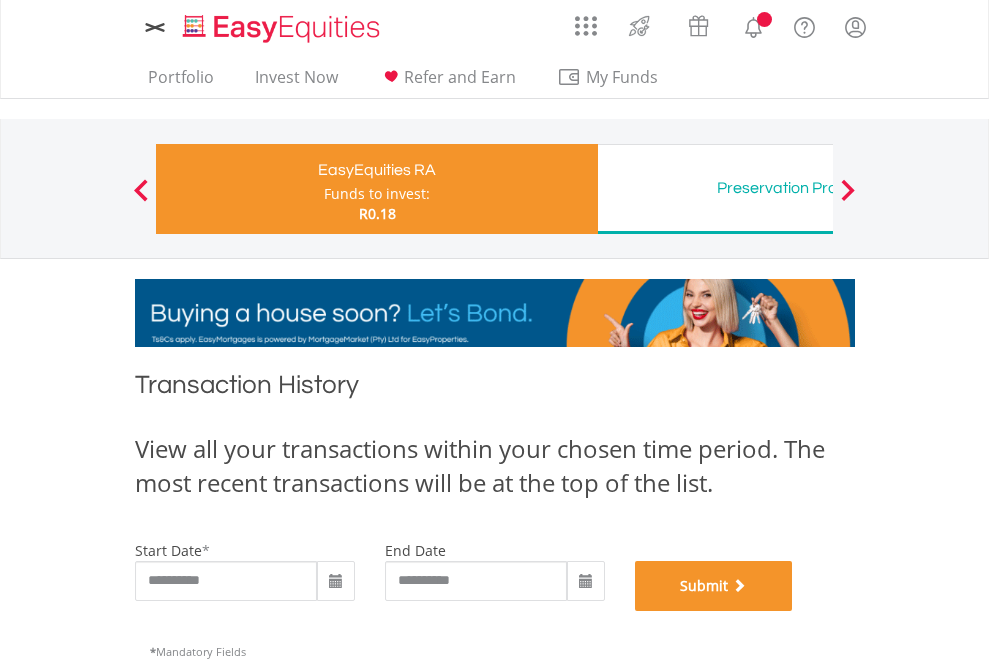 click on "Submit" at bounding box center (714, 586) 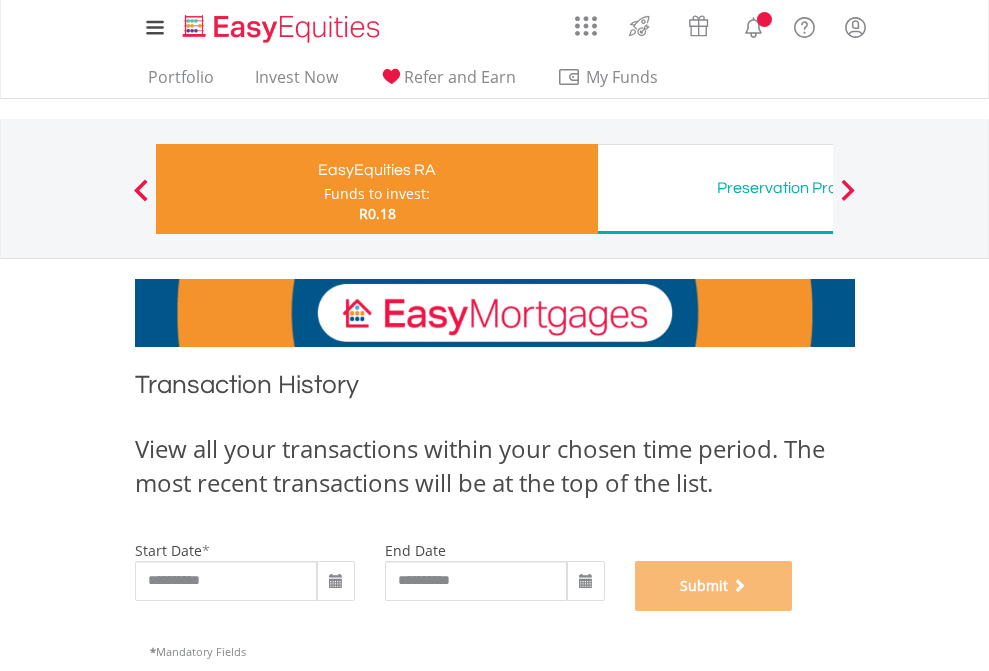 scroll, scrollTop: 811, scrollLeft: 0, axis: vertical 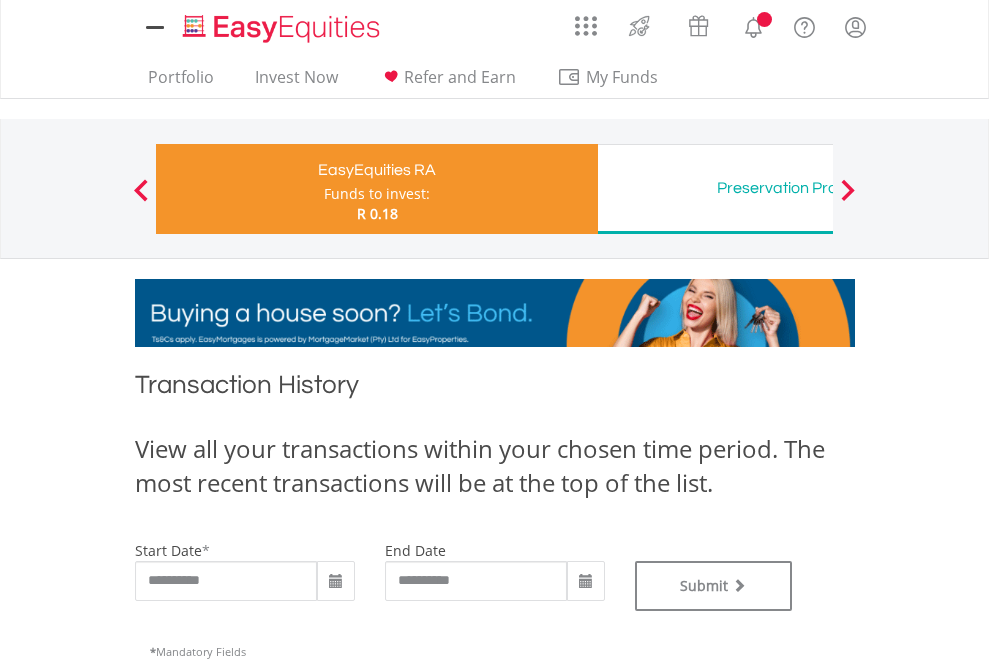 click on "Preservation Provident Fund" at bounding box center (818, 188) 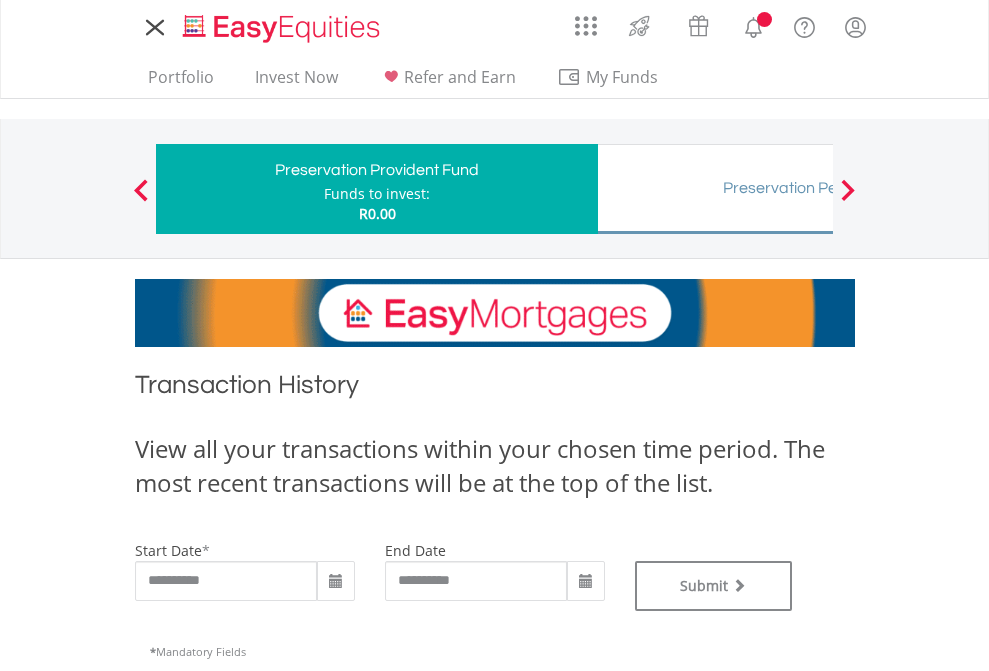 scroll, scrollTop: 0, scrollLeft: 0, axis: both 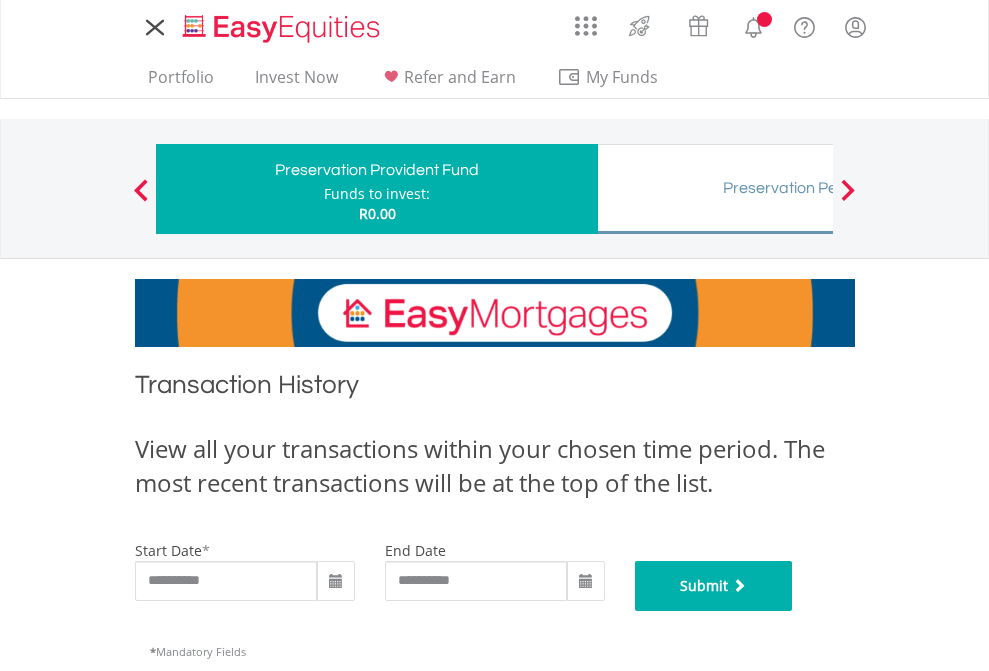 click on "Submit" at bounding box center [714, 586] 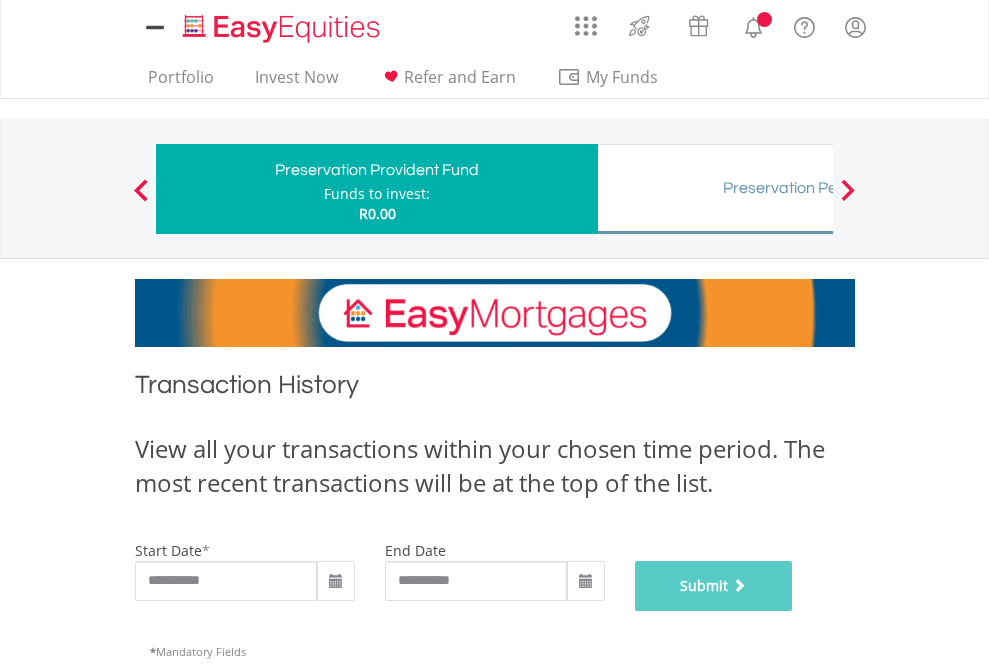 scroll, scrollTop: 811, scrollLeft: 0, axis: vertical 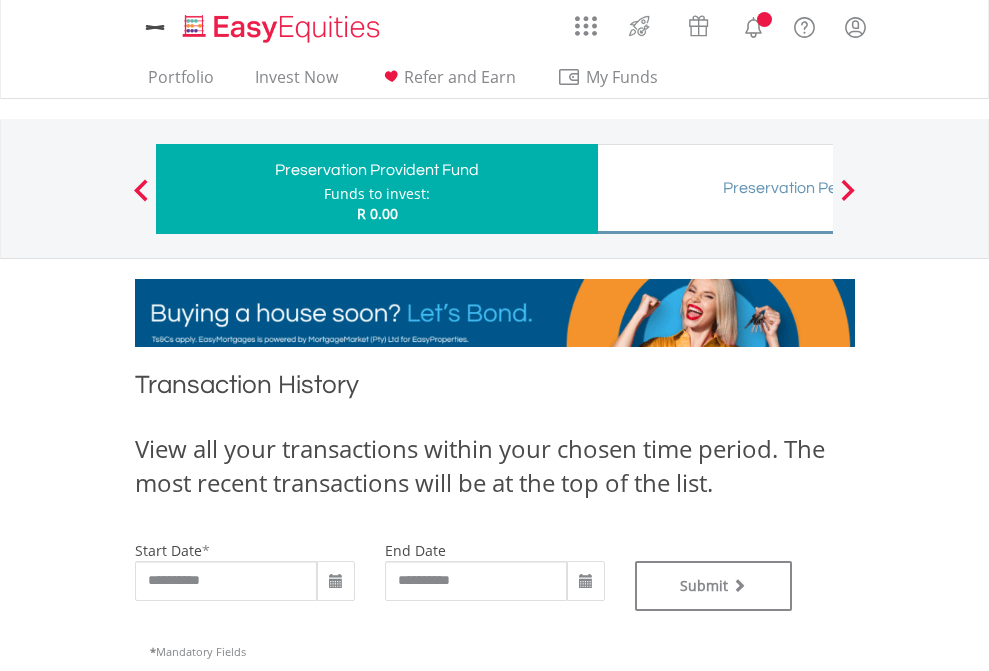 click on "Preservation Pension Fund" at bounding box center [818, 188] 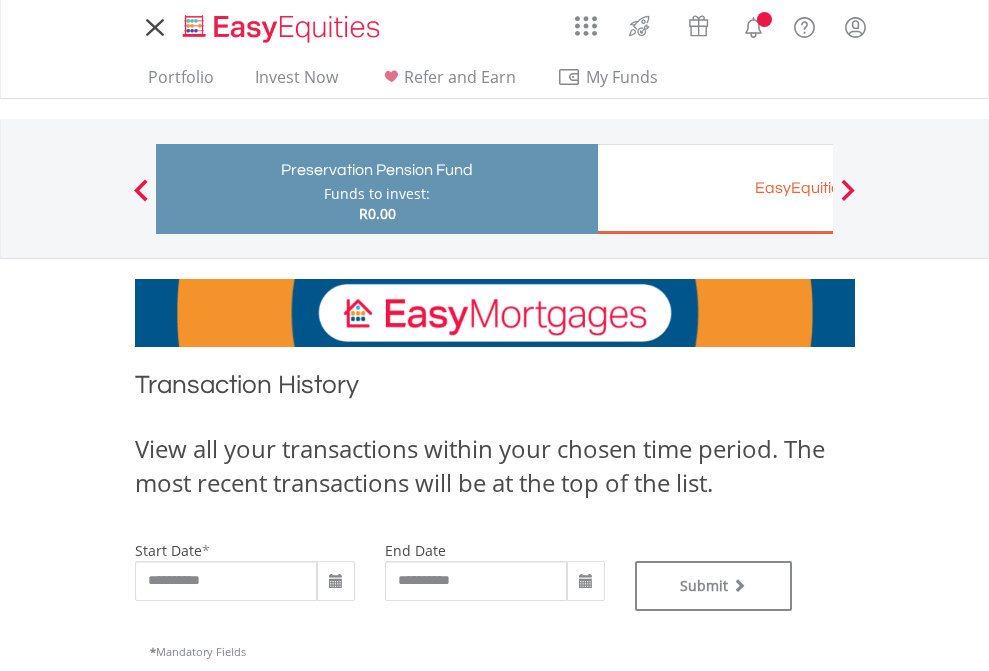 scroll, scrollTop: 0, scrollLeft: 0, axis: both 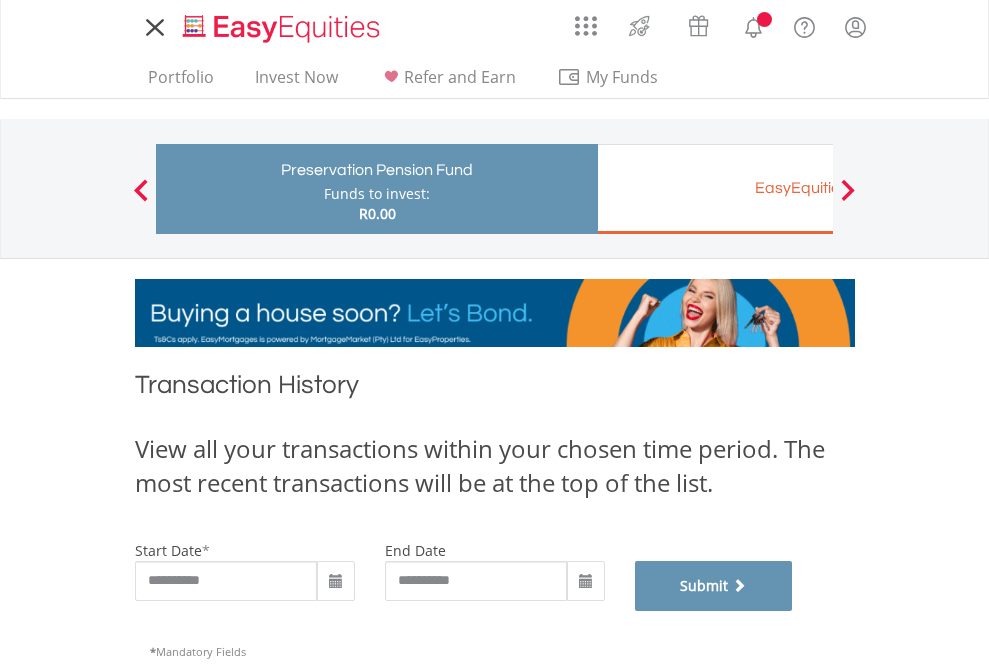 click on "Submit" at bounding box center [714, 586] 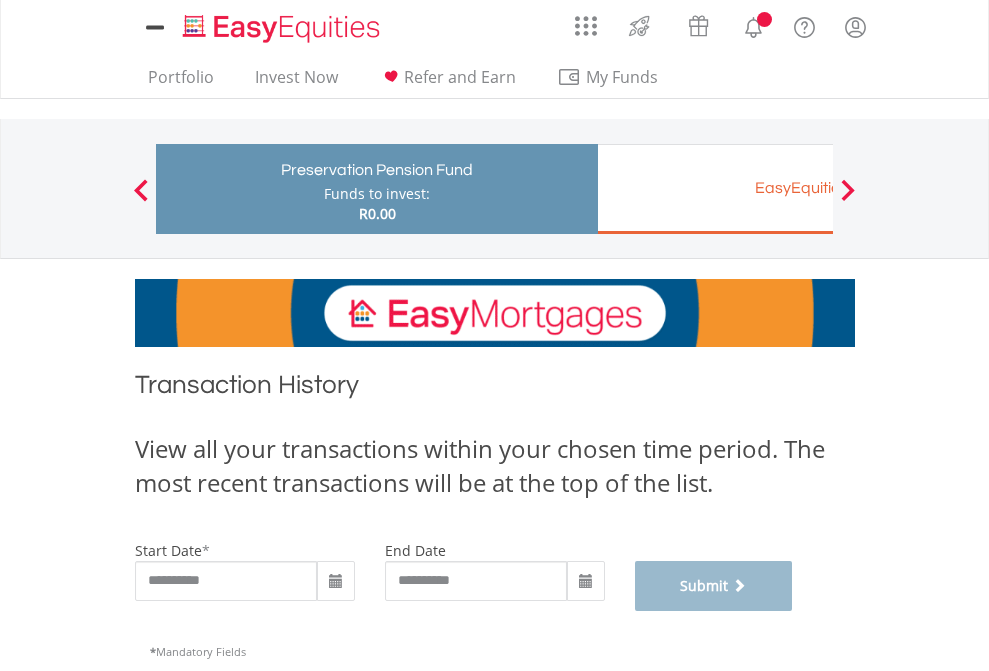 scroll, scrollTop: 811, scrollLeft: 0, axis: vertical 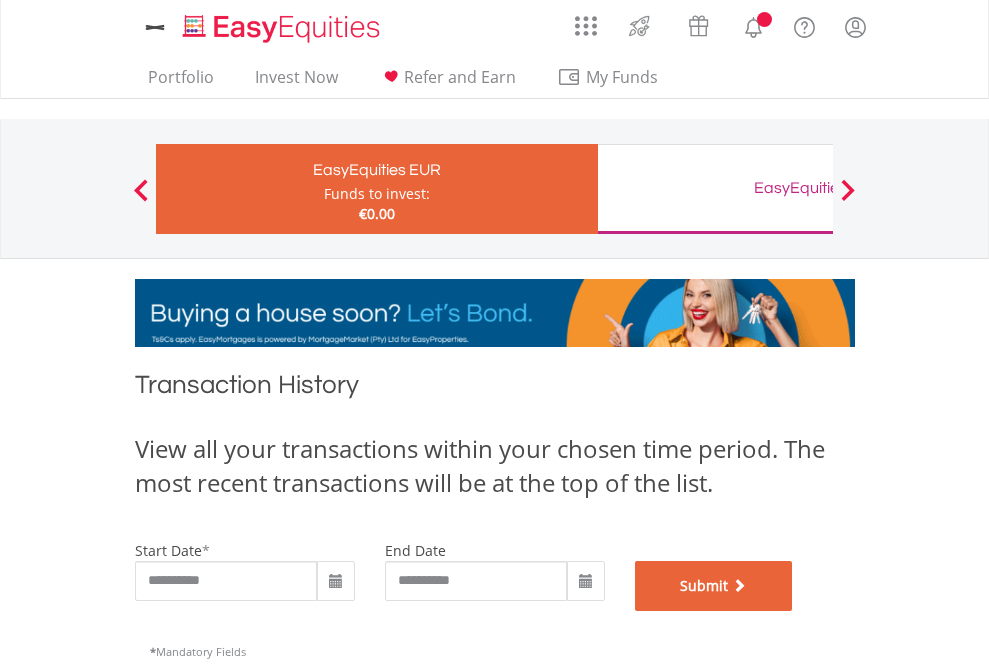 click on "Submit" at bounding box center [714, 586] 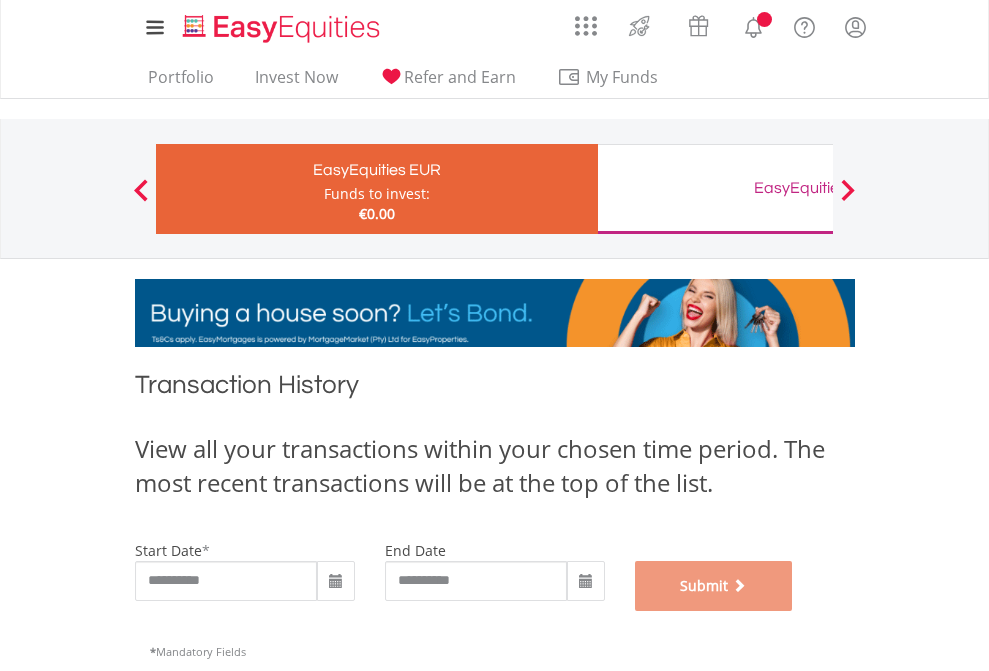 scroll, scrollTop: 811, scrollLeft: 0, axis: vertical 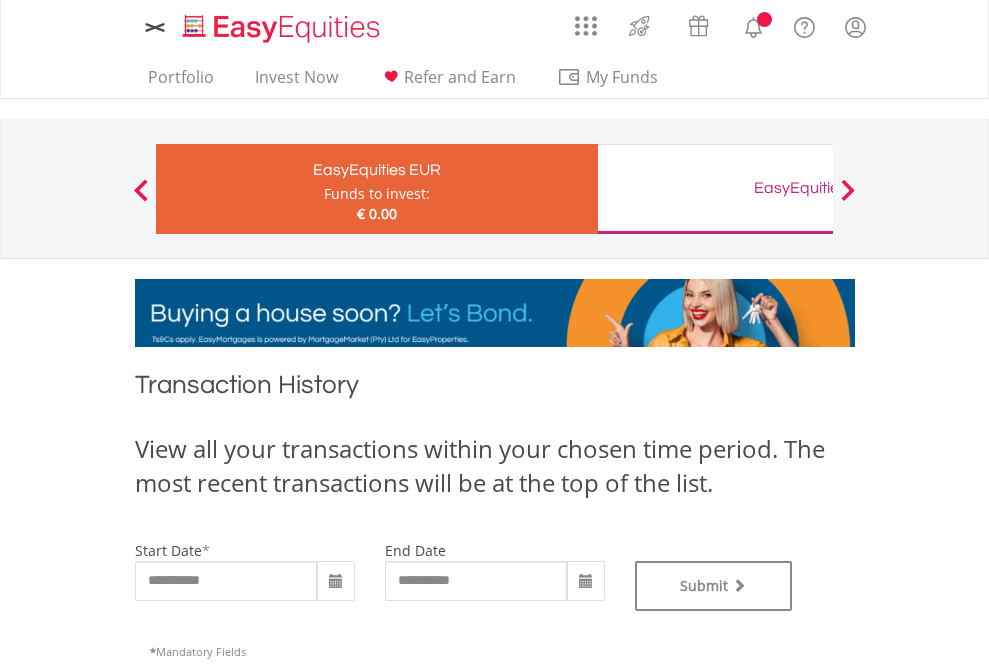 click on "EasyEquities GBP" at bounding box center (818, 188) 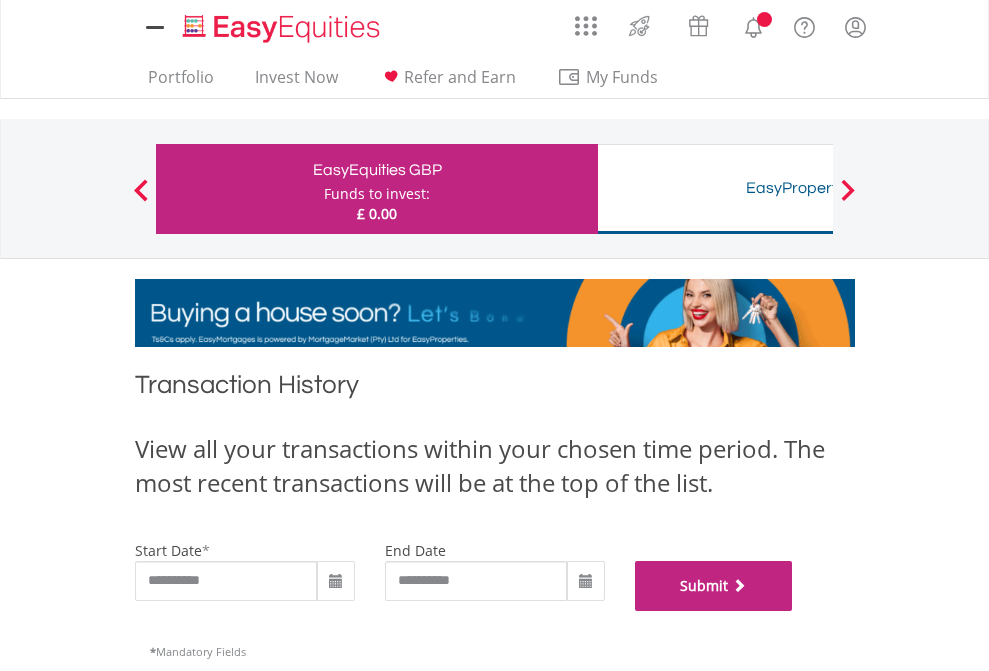 click on "Submit" at bounding box center (714, 586) 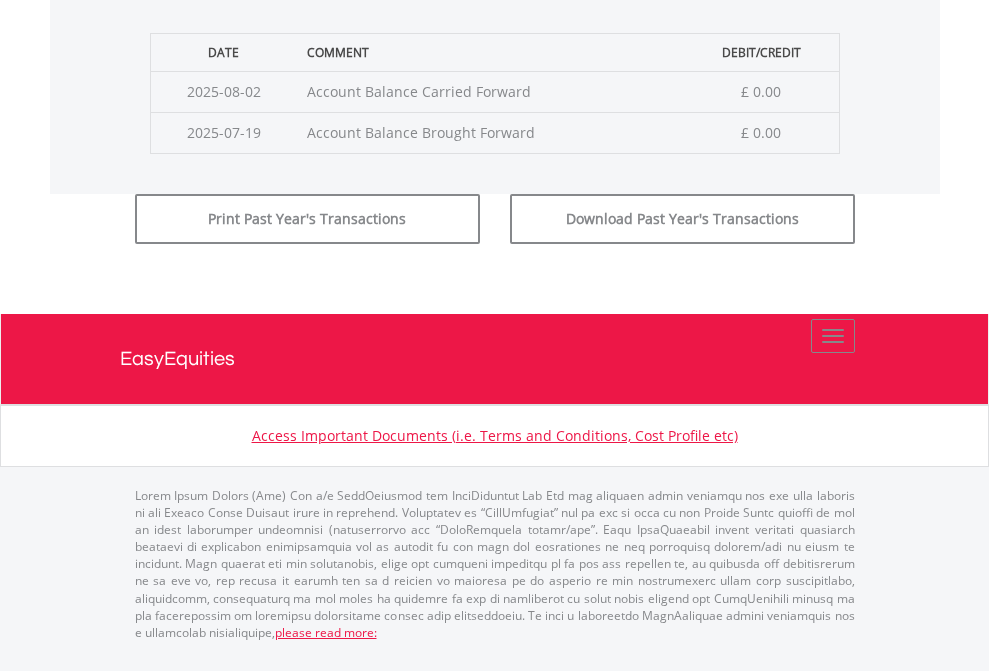 scroll, scrollTop: 811, scrollLeft: 0, axis: vertical 